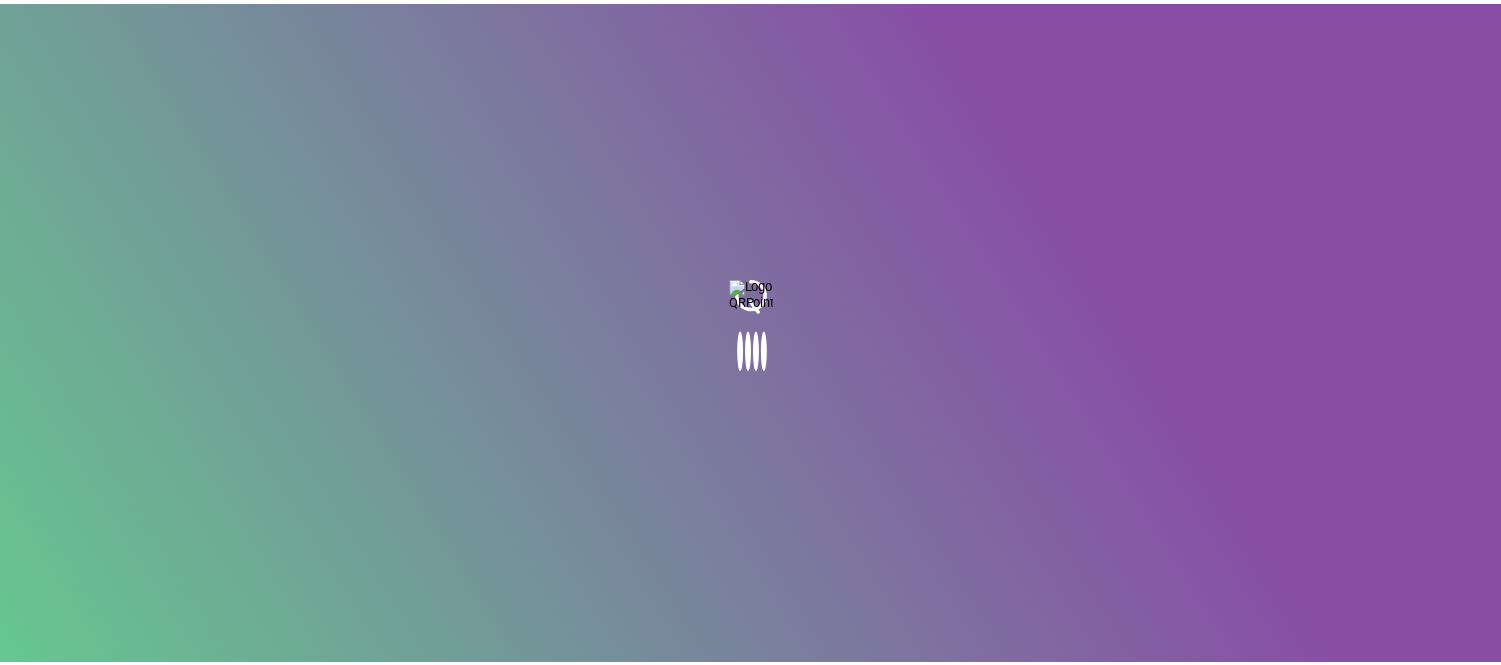 scroll, scrollTop: 0, scrollLeft: 0, axis: both 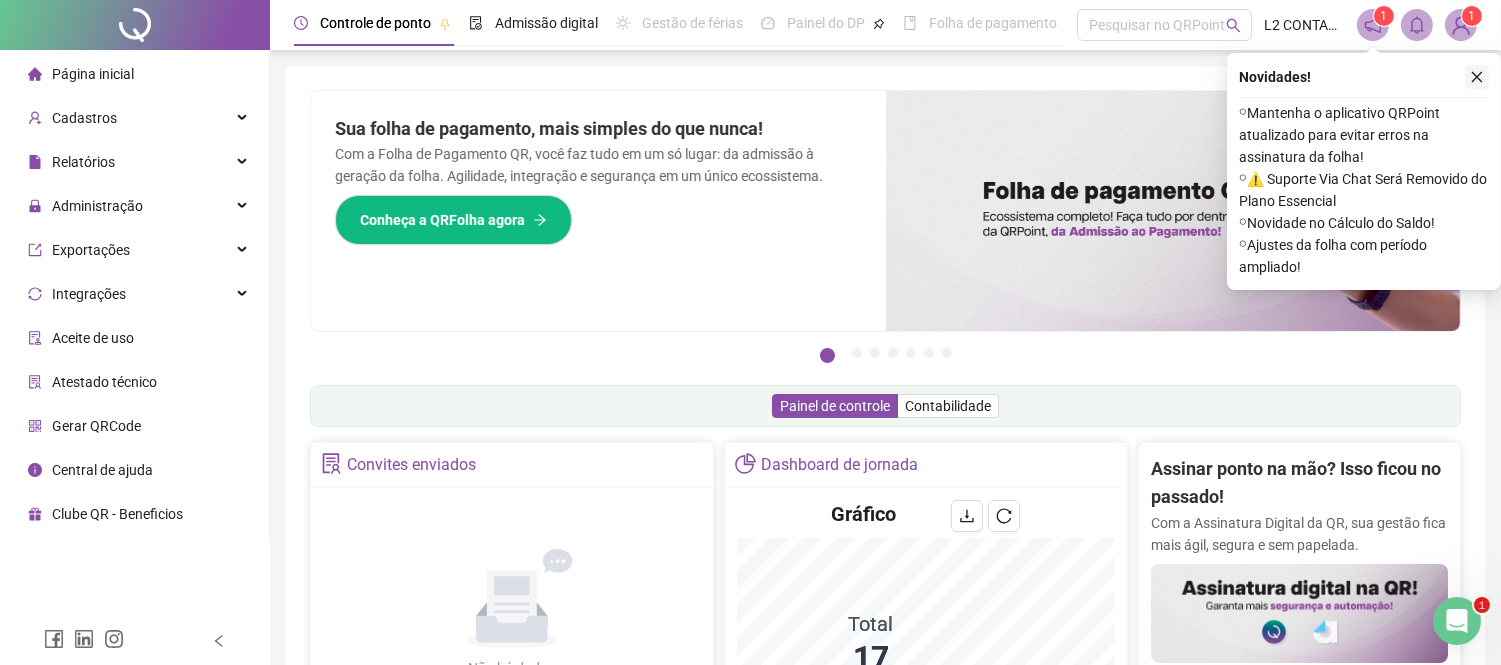 click 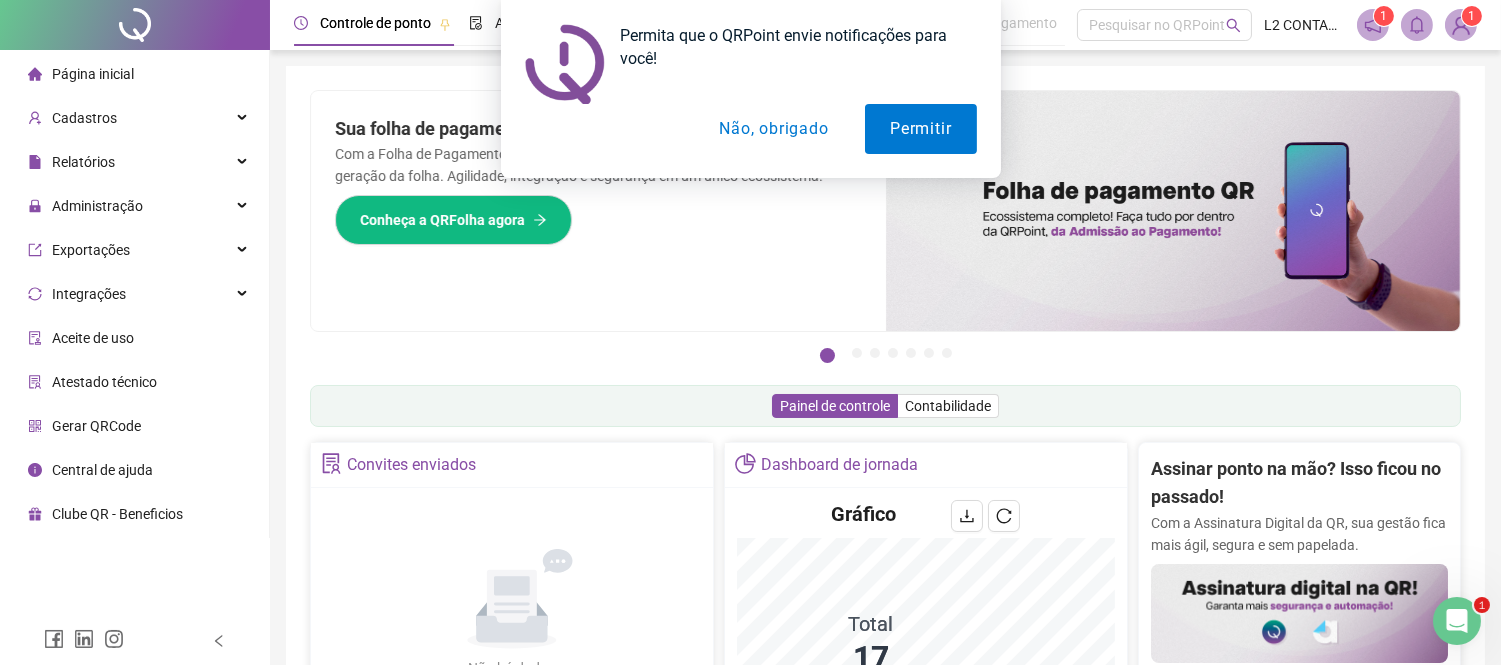 click on "Não, obrigado" at bounding box center (773, 129) 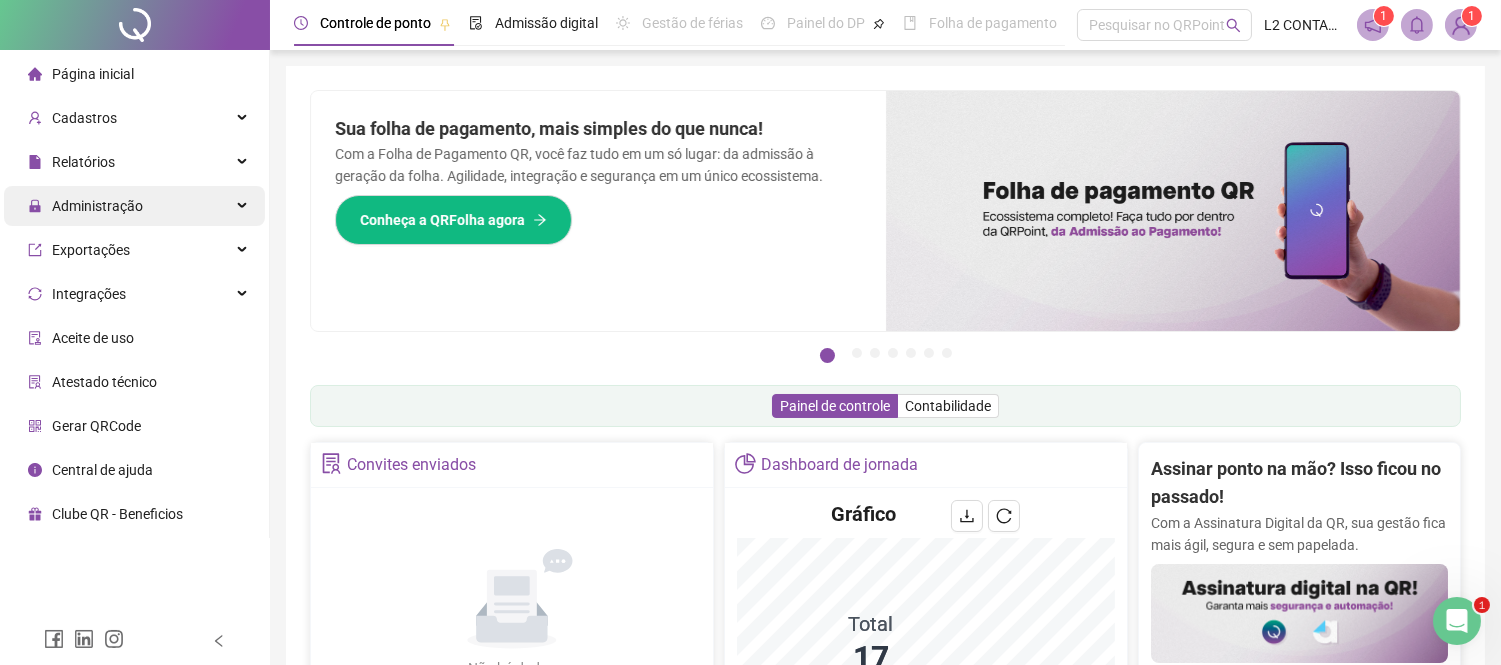 click on "Administração" at bounding box center (134, 206) 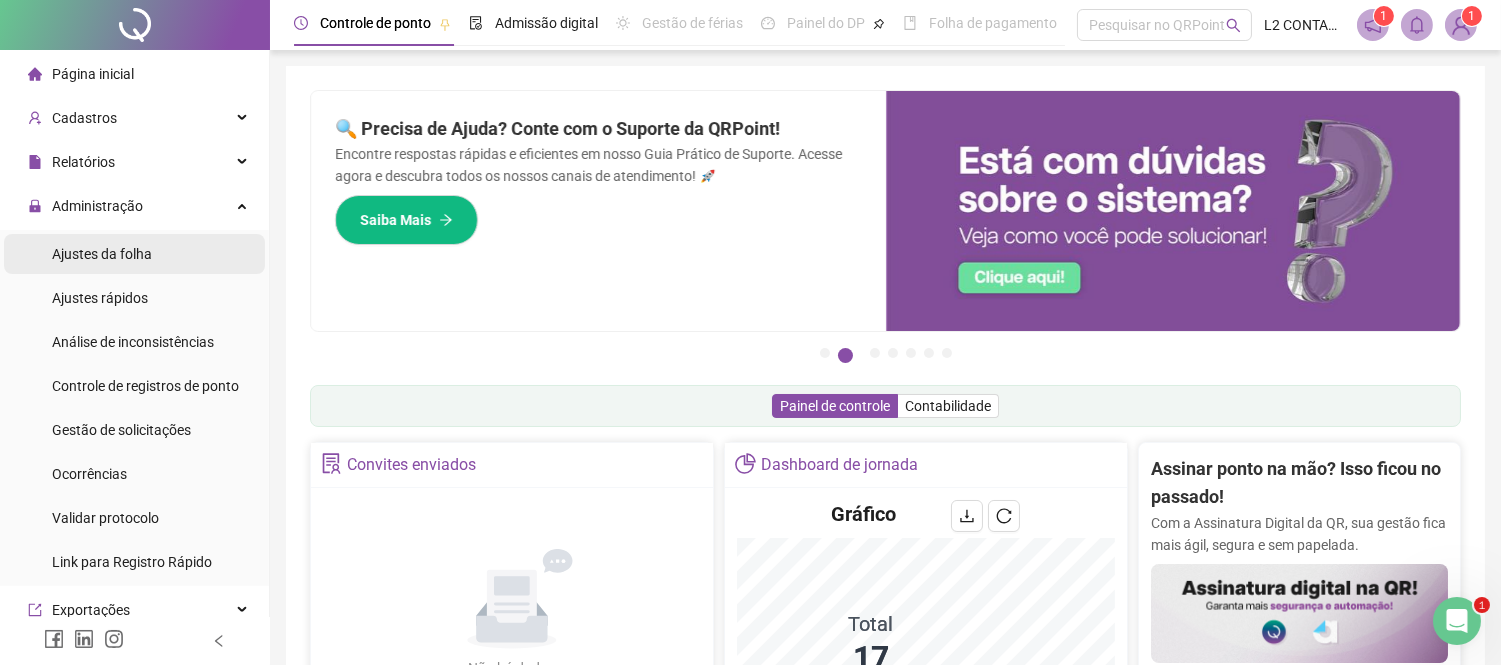 click on "Ajustes da folha" at bounding box center (102, 254) 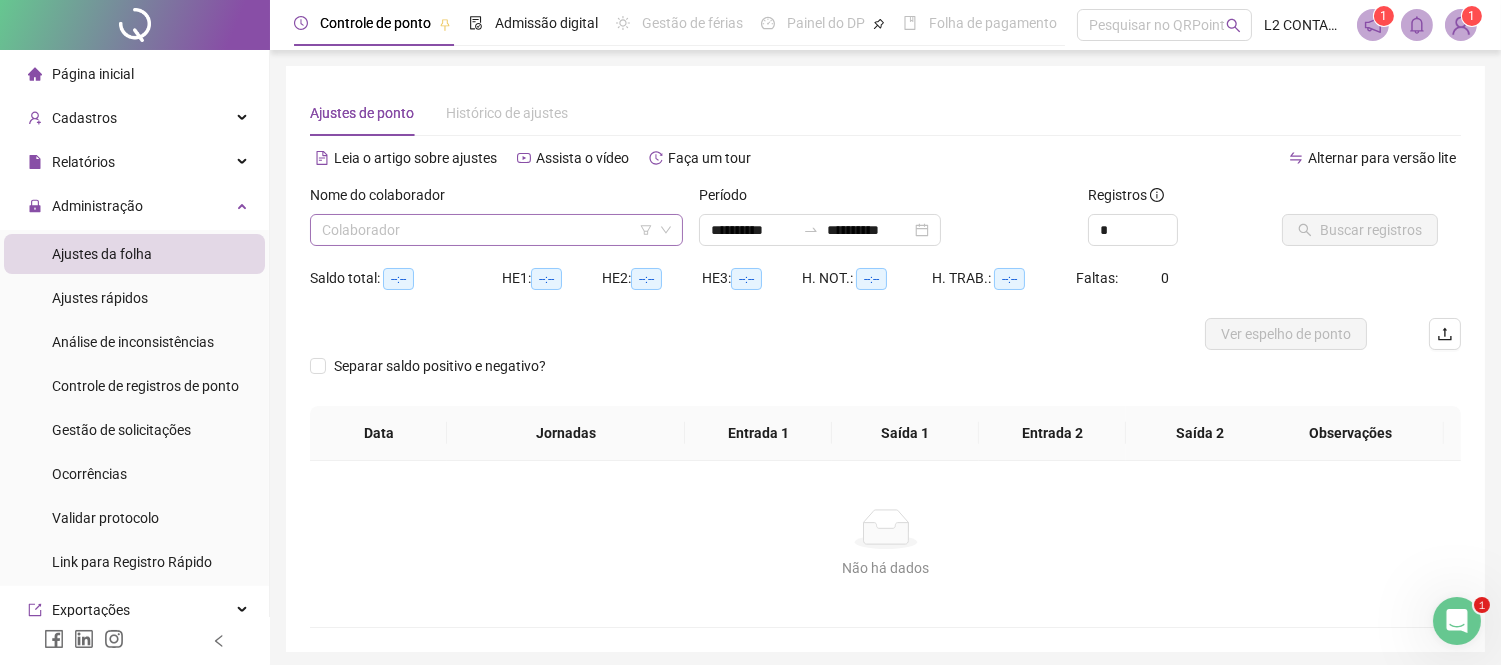 click at bounding box center [487, 230] 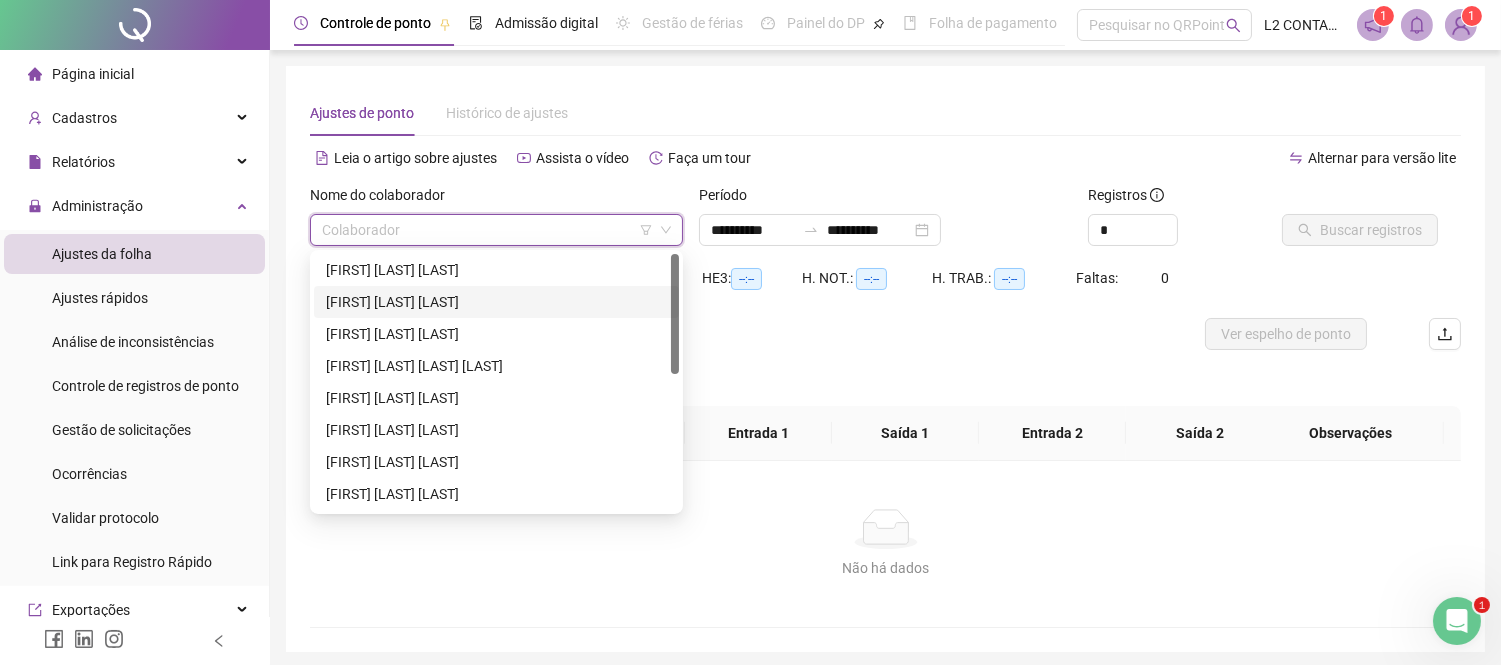 click on "[FIRST] [LAST] [LAST]" at bounding box center (496, 302) 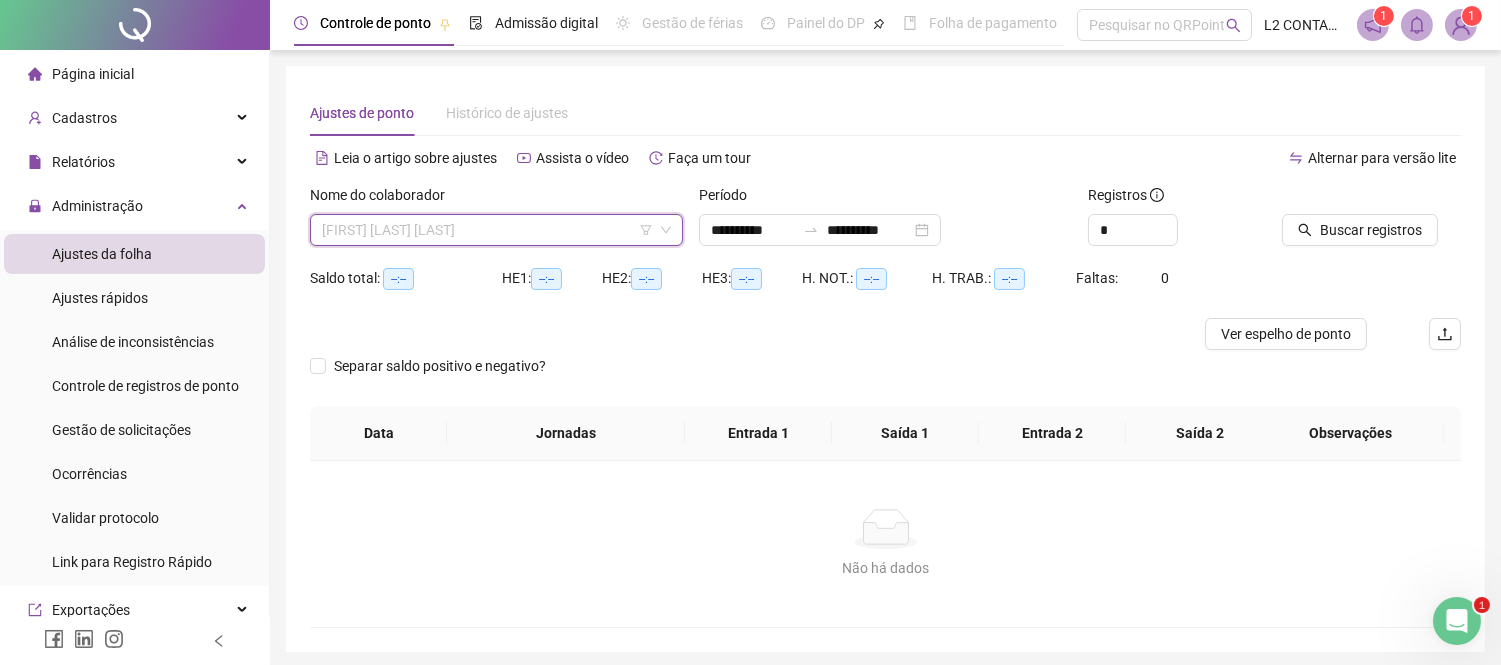 click on "[FIRST] [LAST] [LAST]" at bounding box center [496, 230] 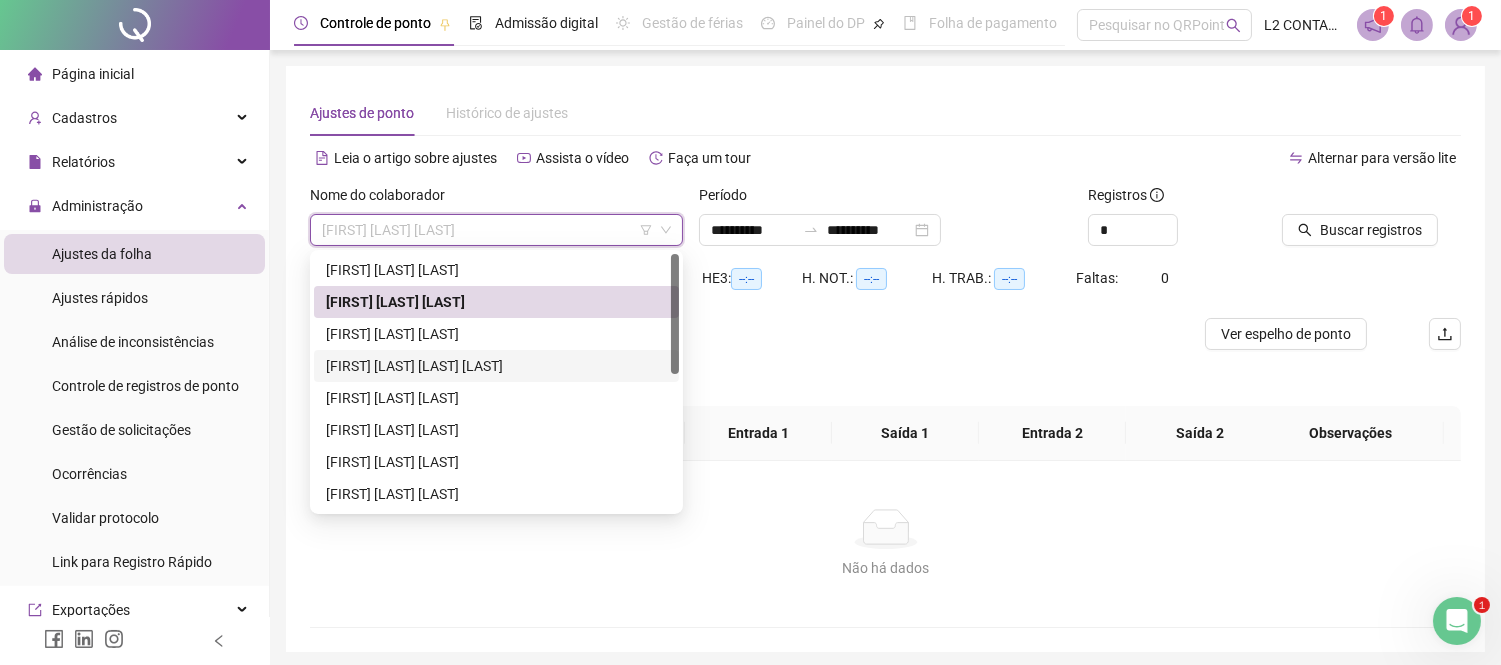 click on "[FIRST] [LAST] [LAST] [LAST]" at bounding box center (496, 366) 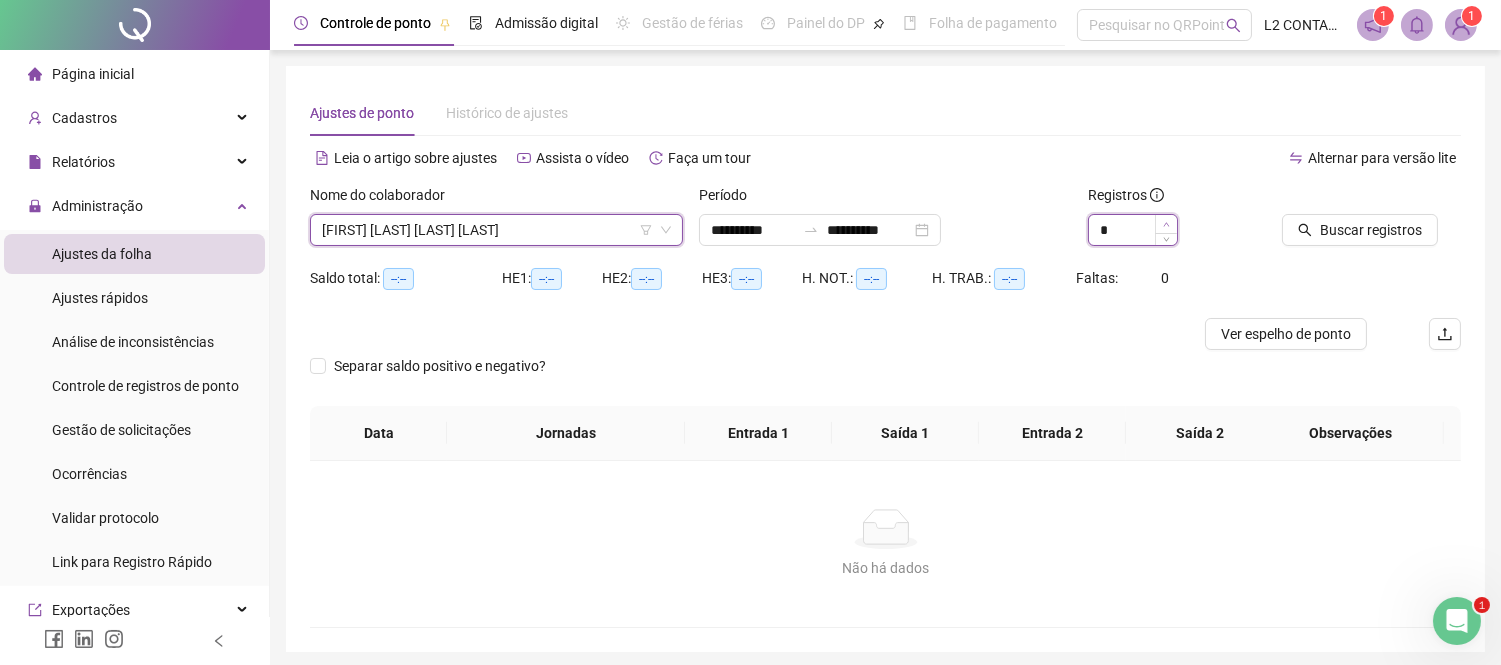 type on "*" 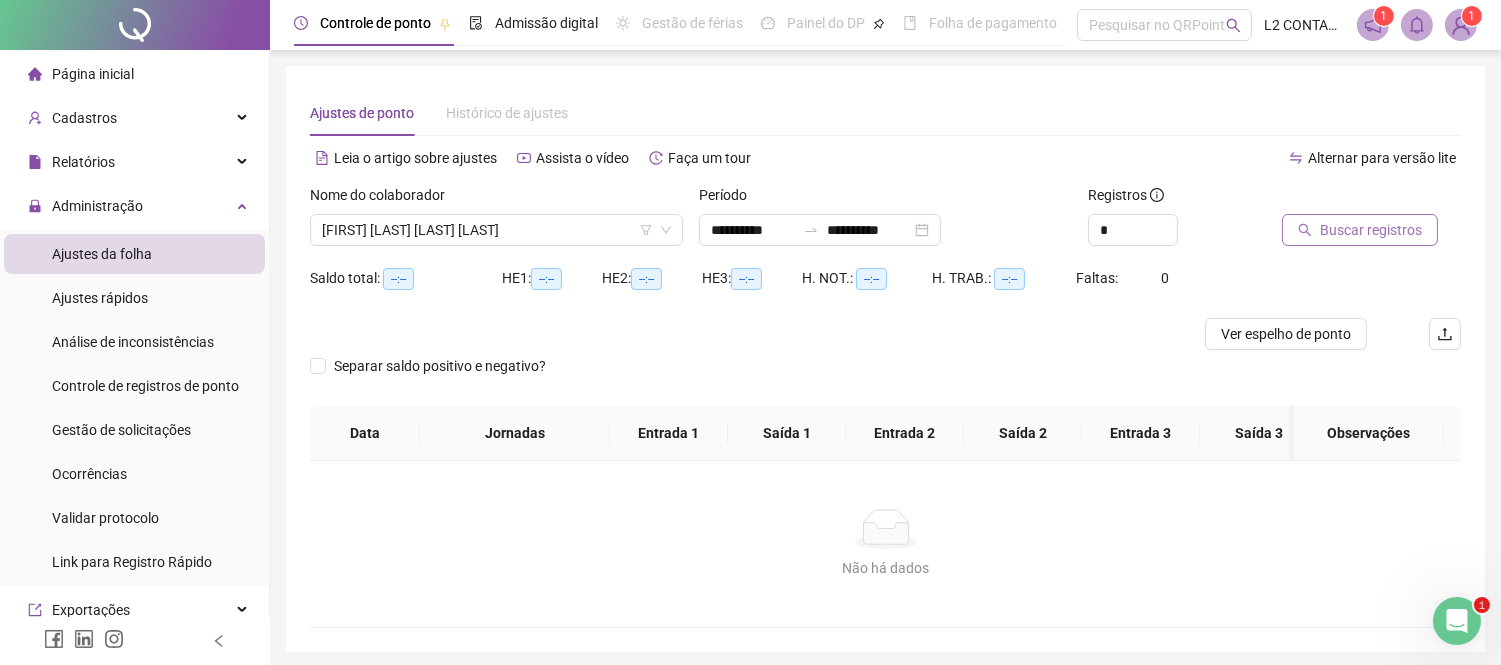 click on "Buscar registros" at bounding box center (1371, 230) 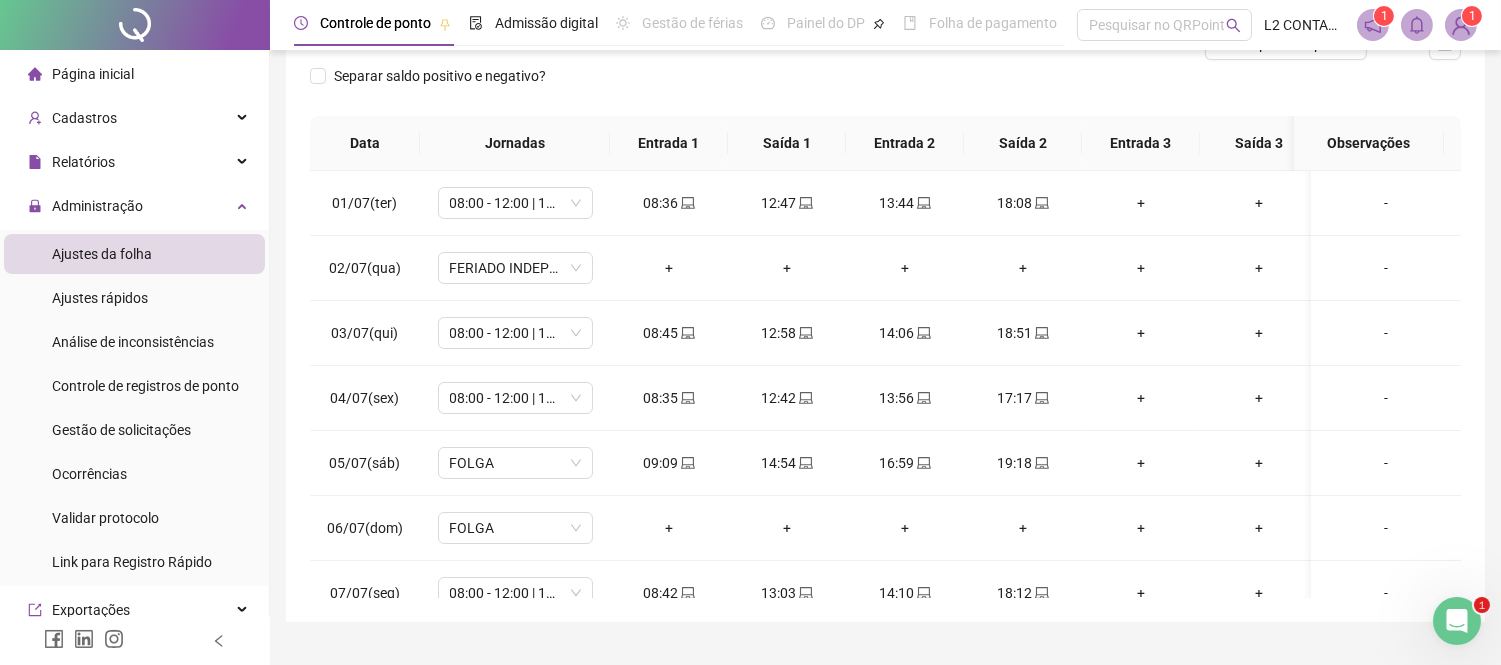 scroll, scrollTop: 291, scrollLeft: 0, axis: vertical 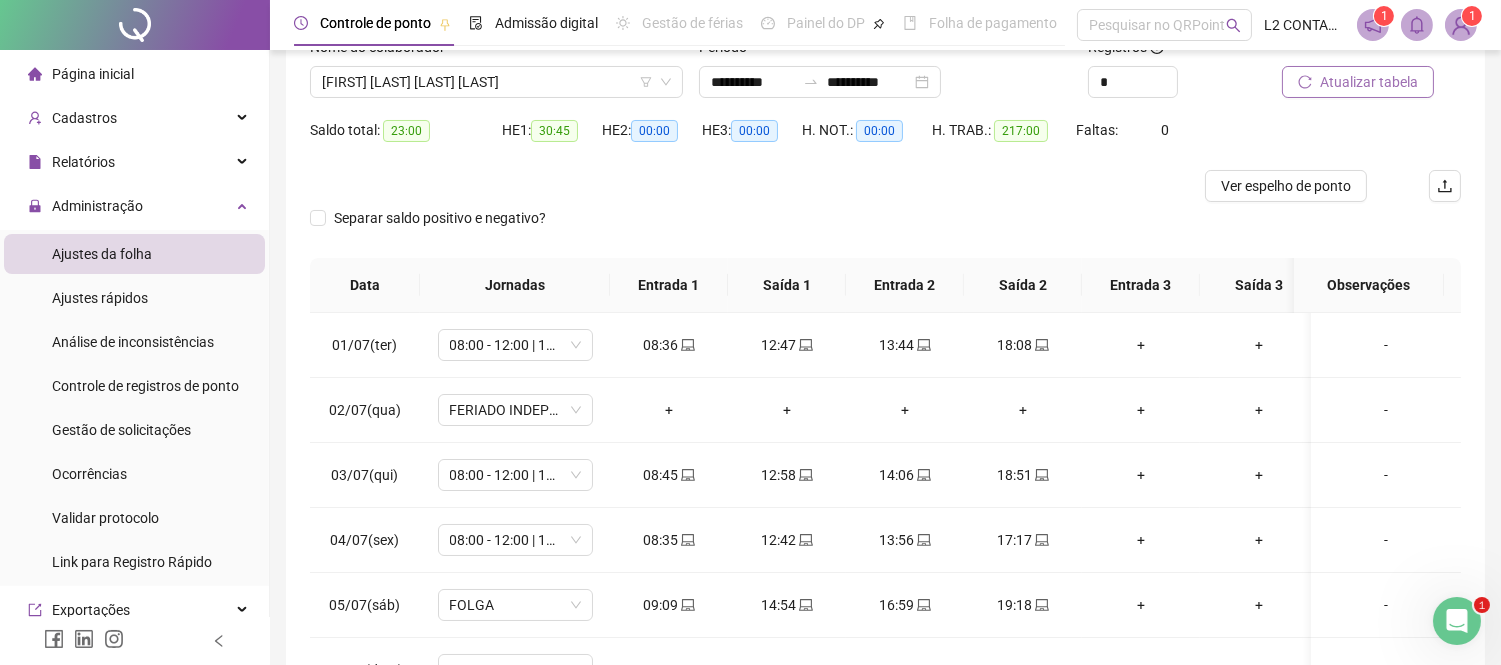 click on "Atualizar tabela" at bounding box center [1369, 82] 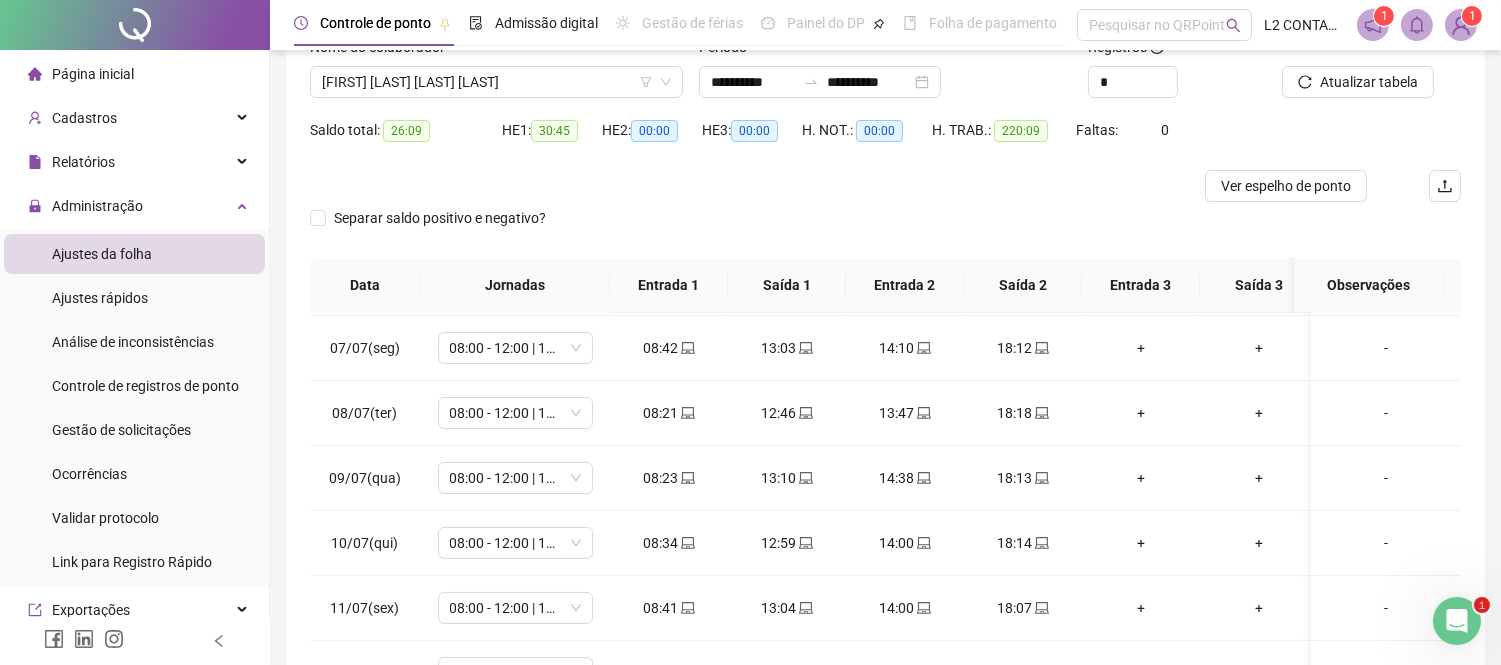 scroll, scrollTop: 0, scrollLeft: 0, axis: both 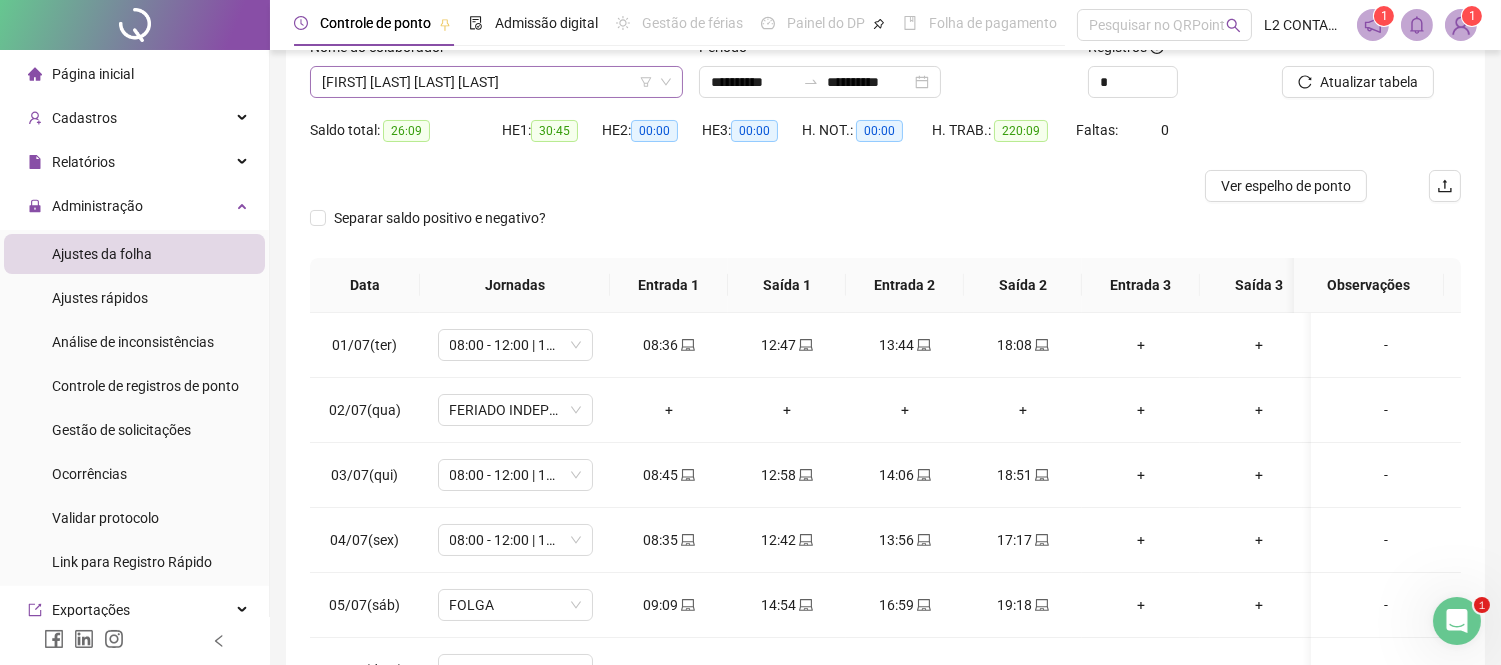 click on "[FIRST] [LAST] [LAST] [LAST]" at bounding box center [496, 82] 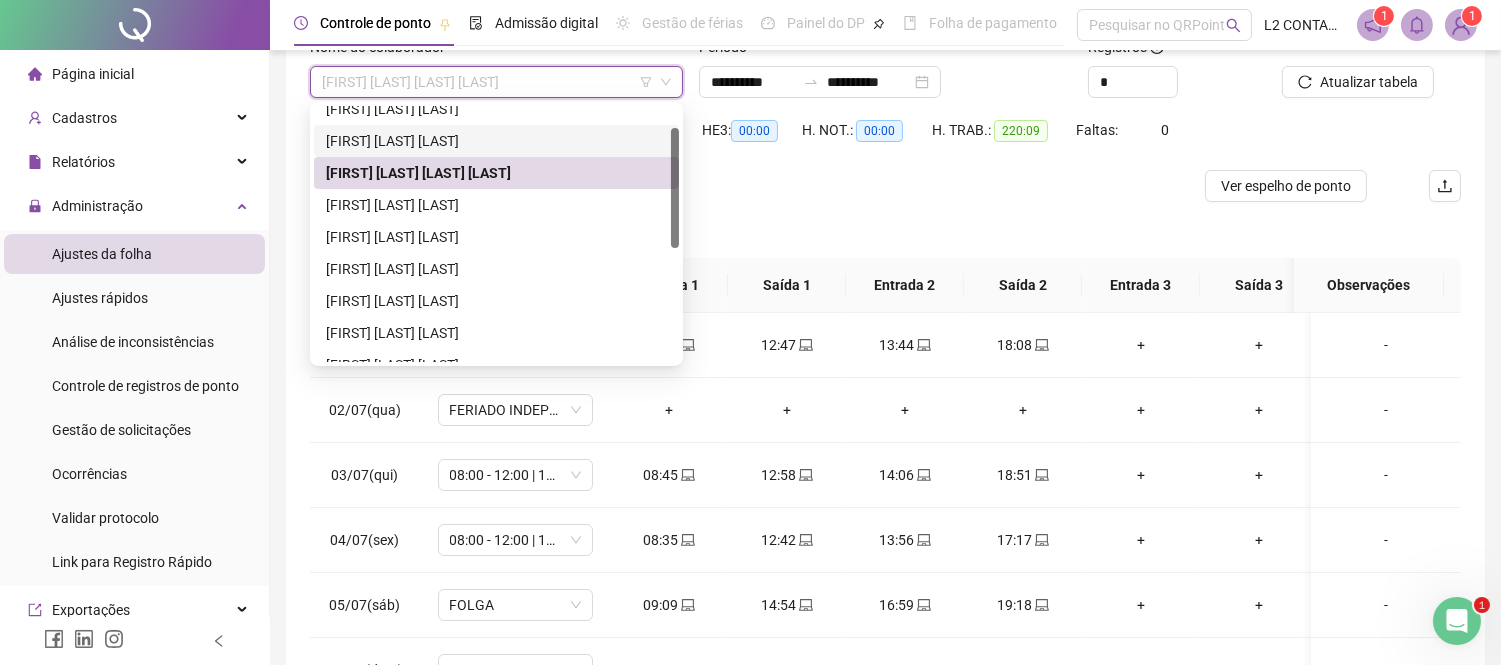 scroll, scrollTop: 55, scrollLeft: 0, axis: vertical 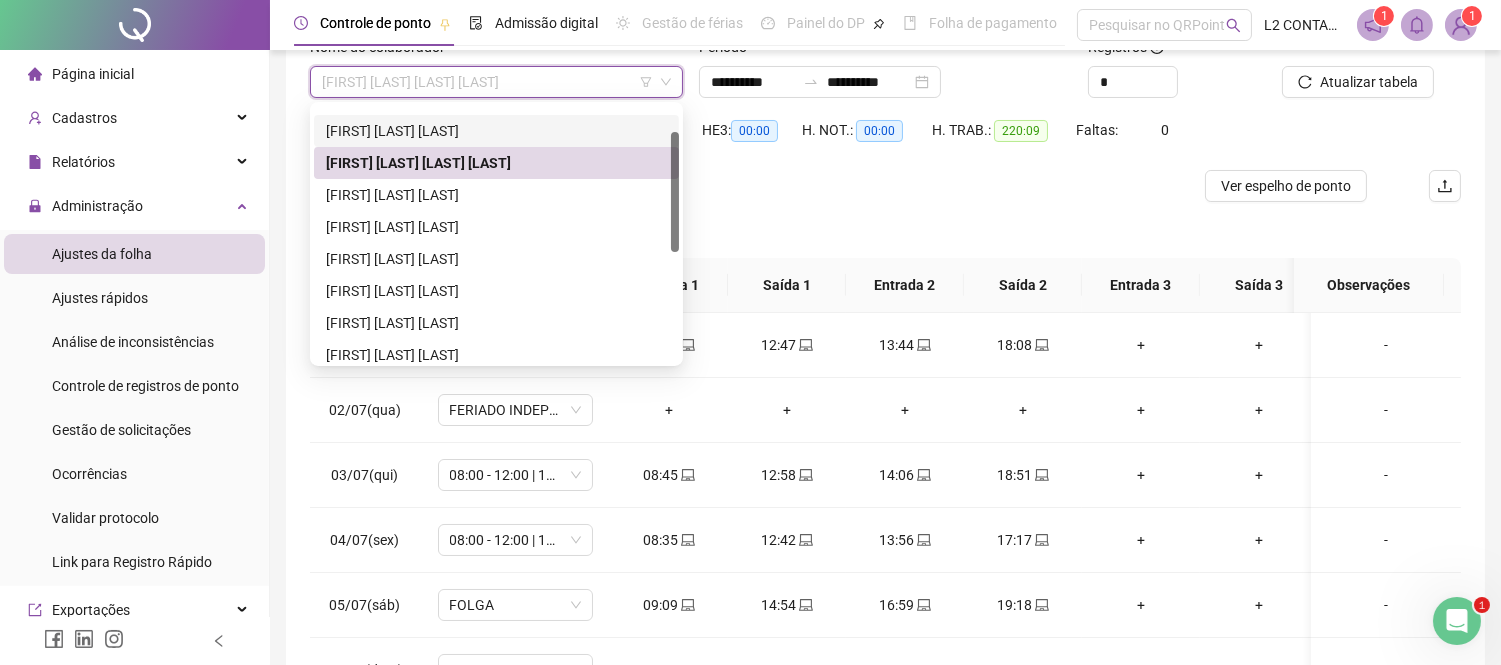 drag, startPoint x: 671, startPoint y: 176, endPoint x: 682, endPoint y: 202, distance: 28.231188 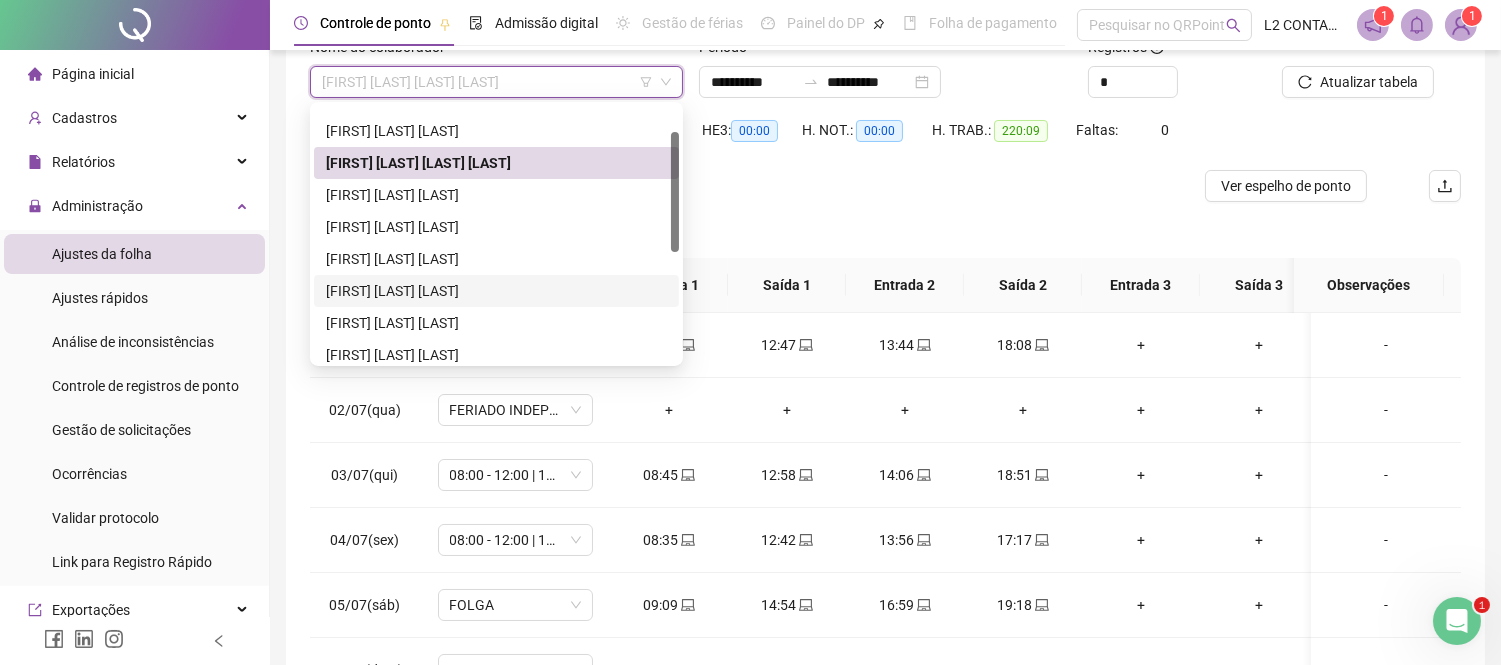 click on "[FIRST] [LAST] [LAST]" at bounding box center [496, 291] 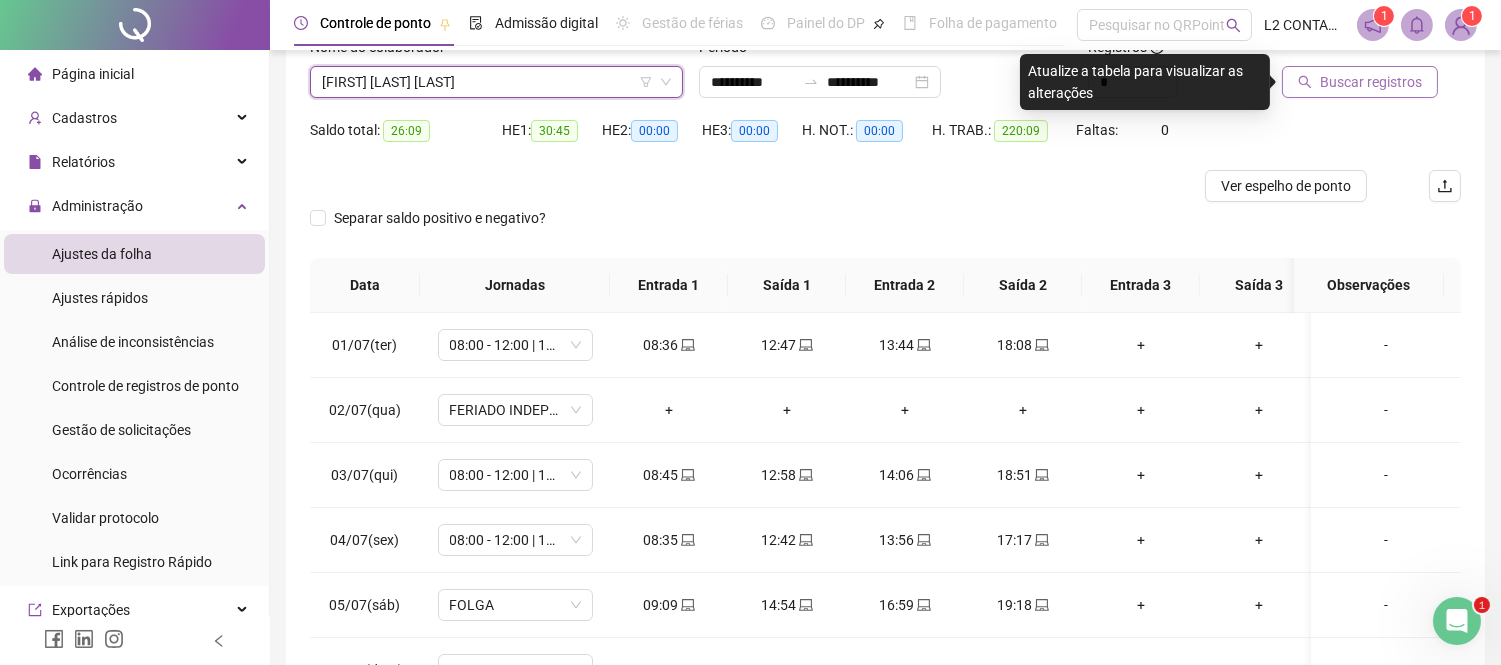 click on "Buscar registros" at bounding box center [1371, 82] 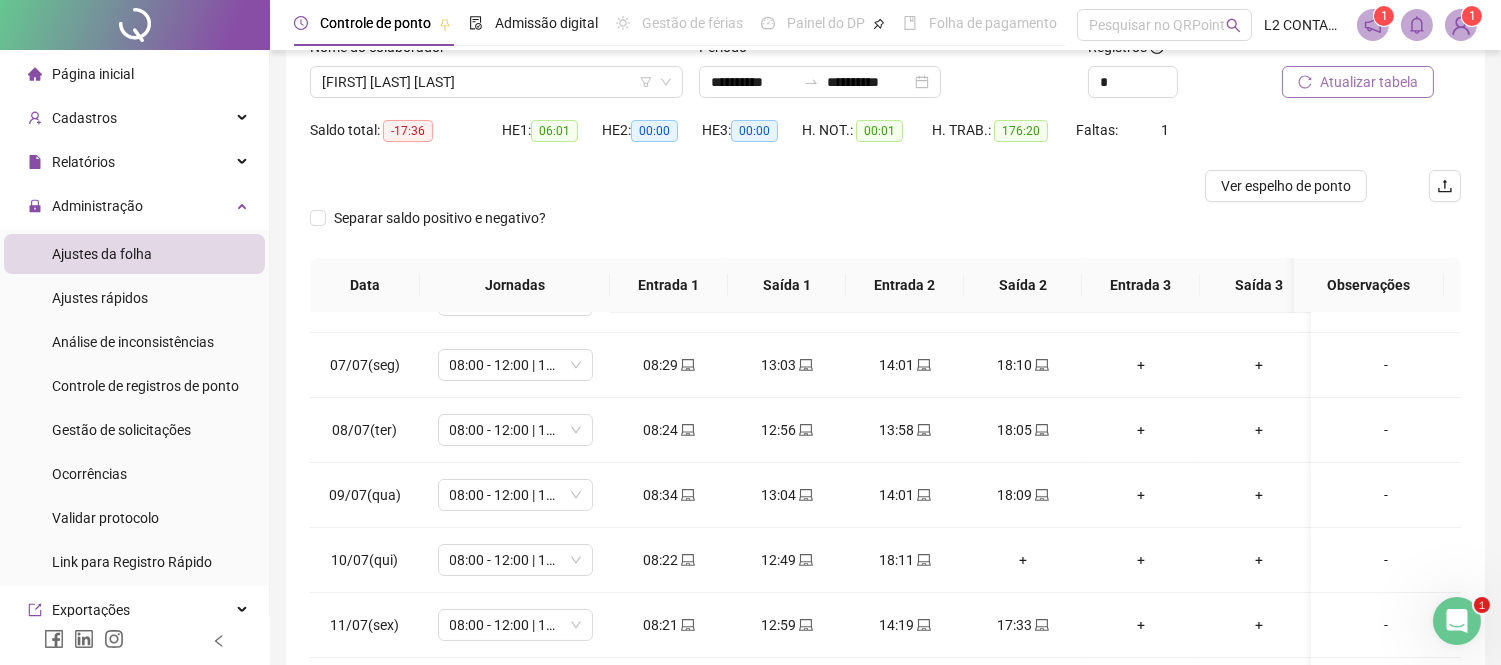scroll, scrollTop: 394, scrollLeft: 0, axis: vertical 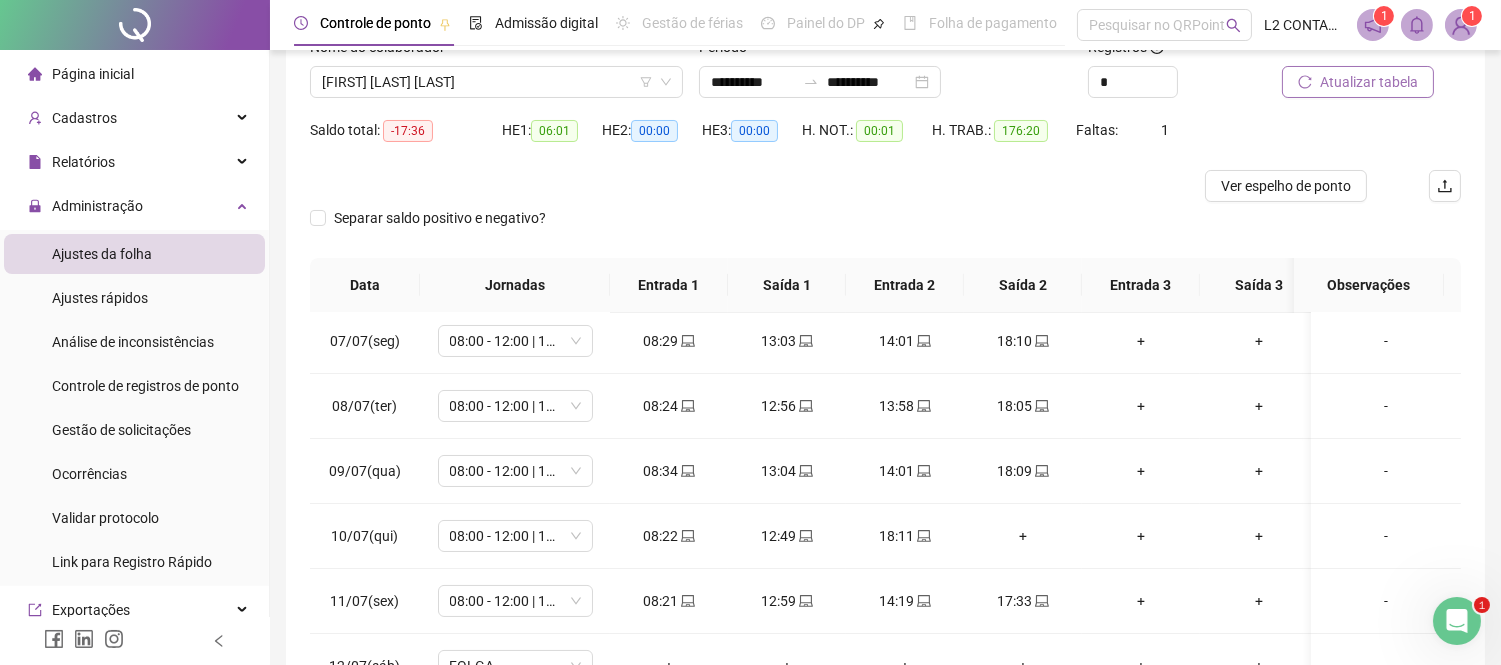 click on "Atualizar tabela" at bounding box center (1358, 82) 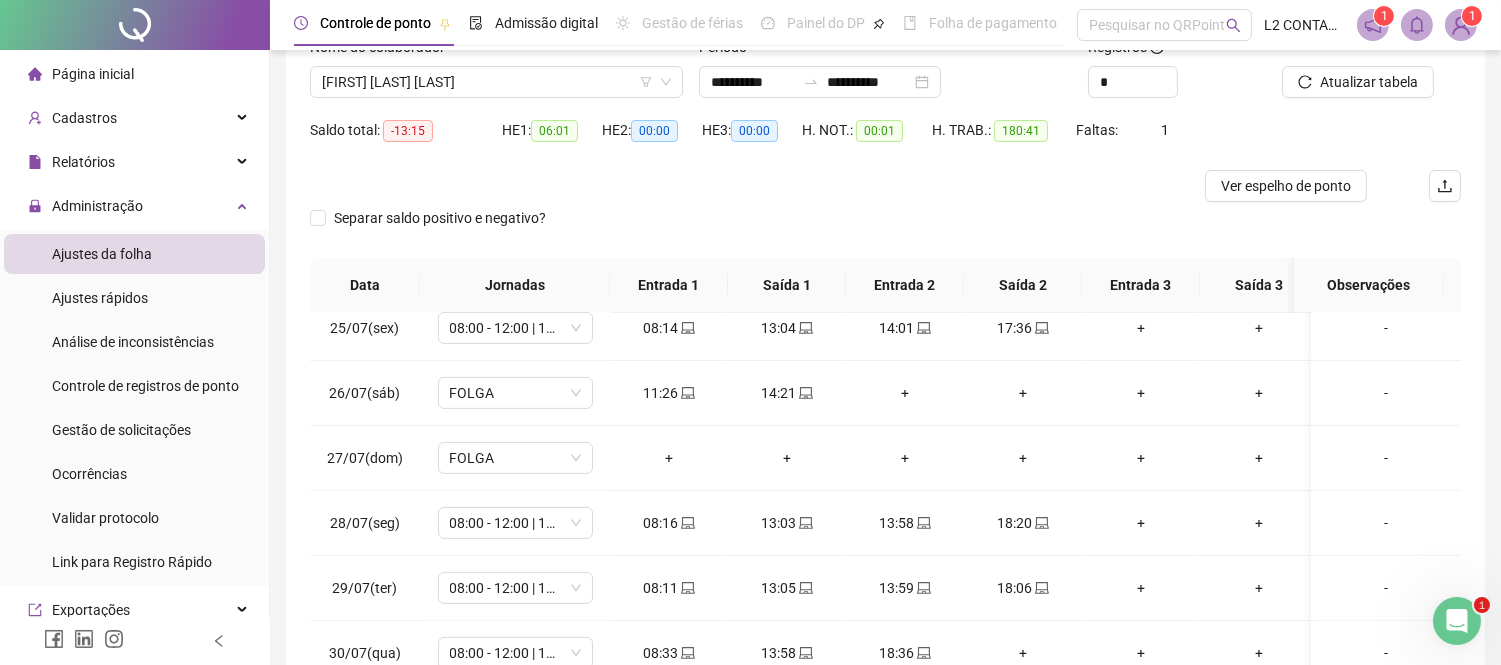 scroll, scrollTop: 1607, scrollLeft: 0, axis: vertical 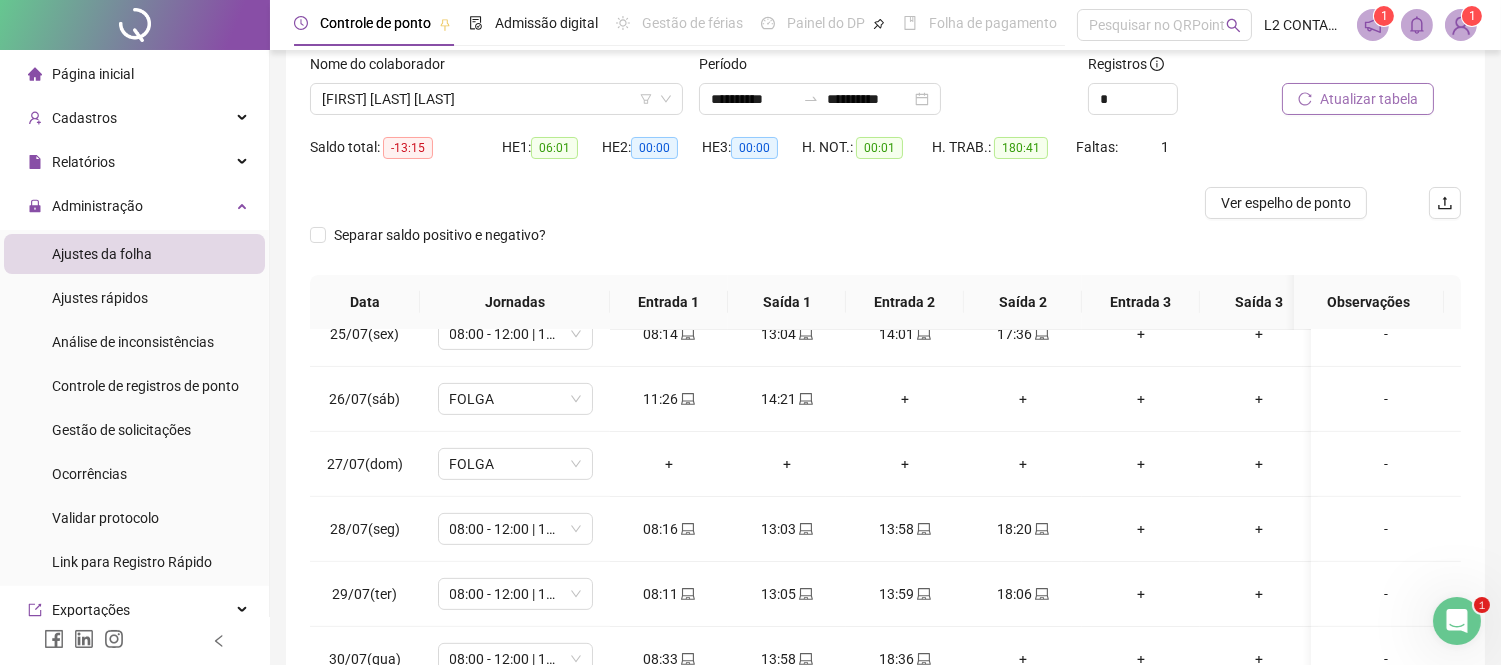 click on "Atualizar tabela" at bounding box center (1369, 99) 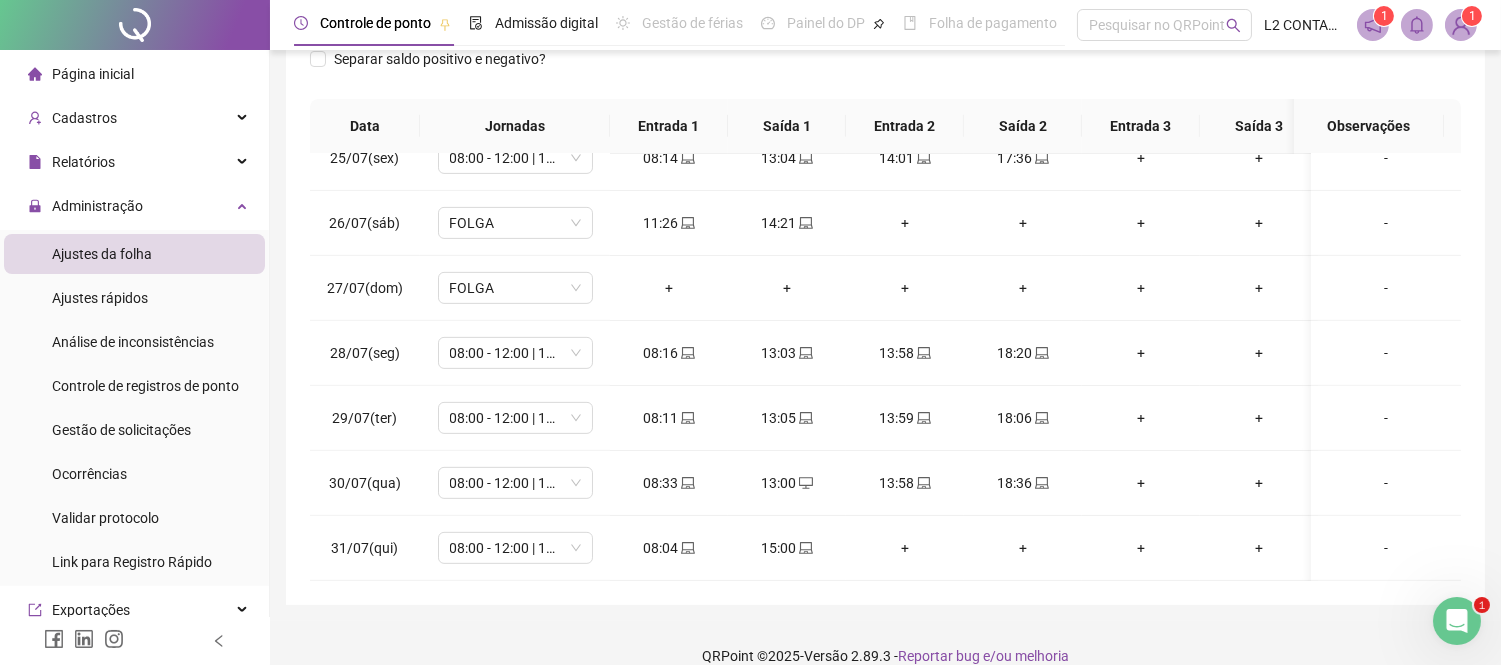 scroll, scrollTop: 320, scrollLeft: 0, axis: vertical 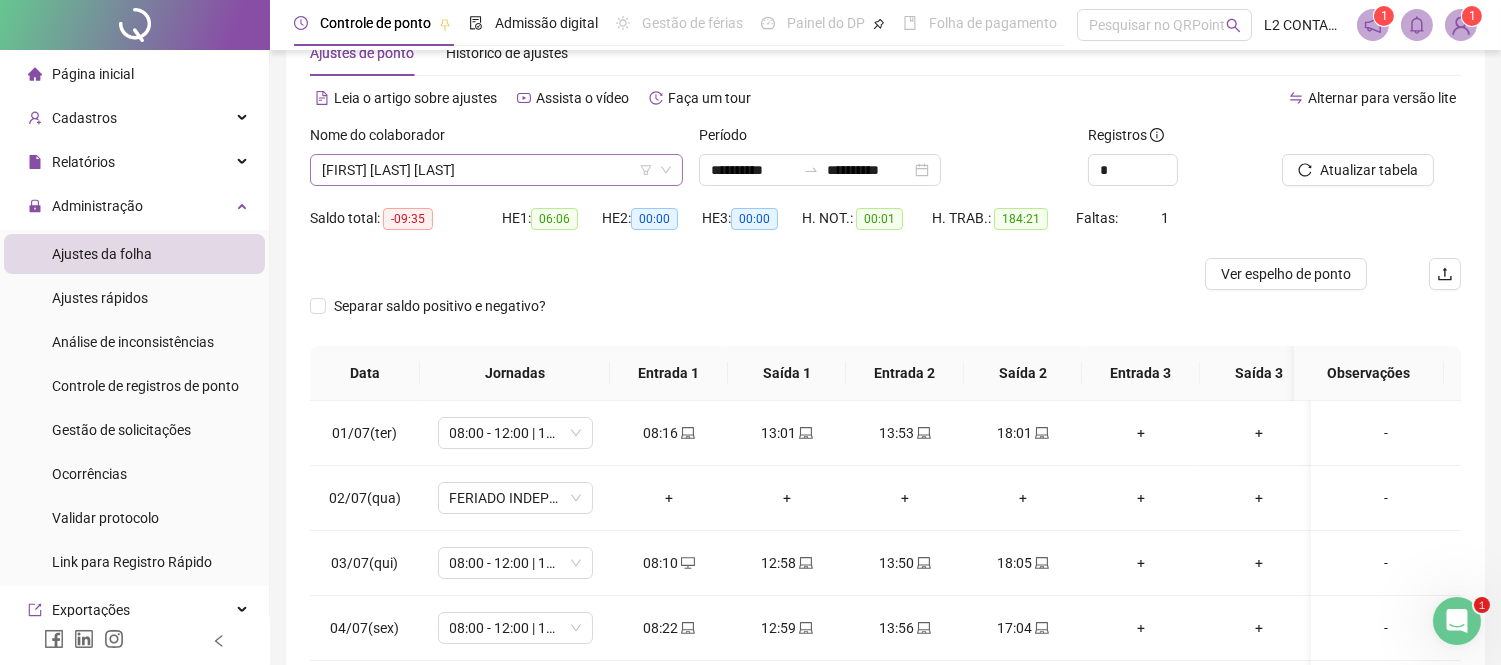 click on "[FIRST] [LAST] [LAST]" at bounding box center [496, 170] 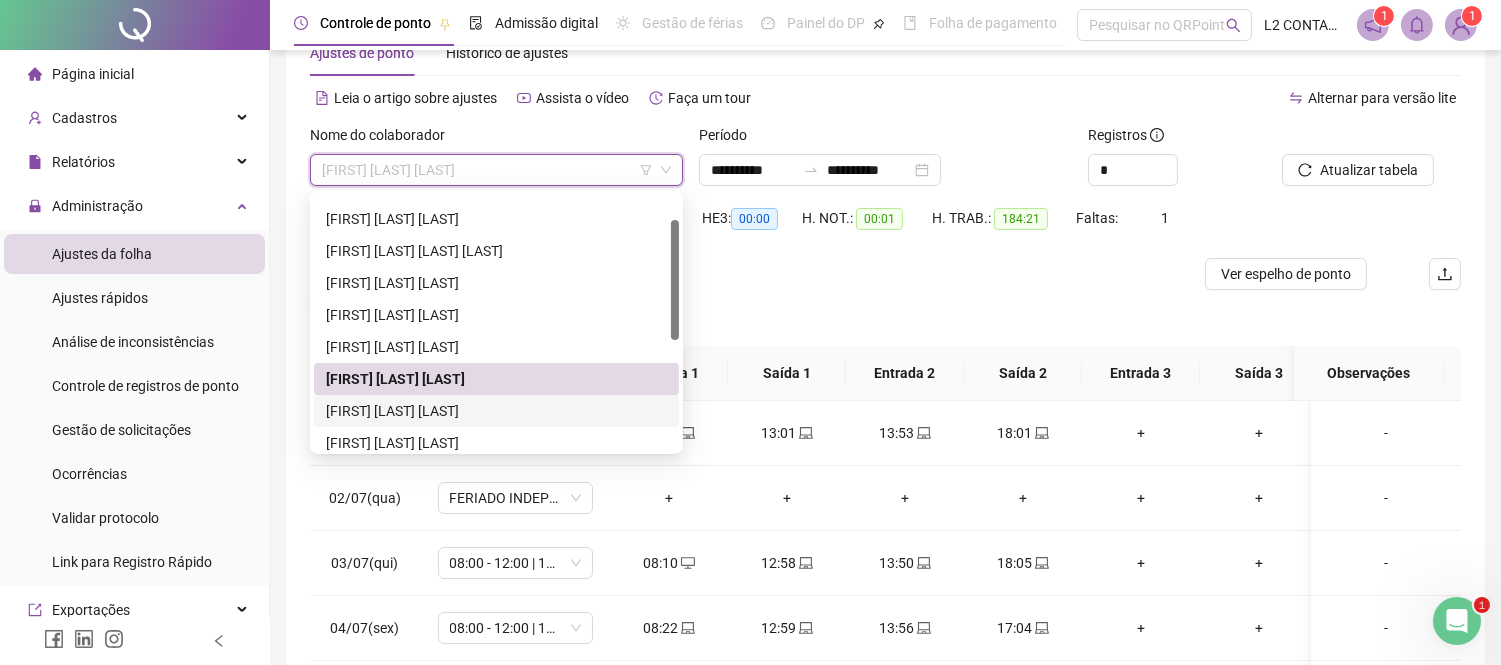 click on "[FIRST] [LAST] [LAST]" at bounding box center (496, 411) 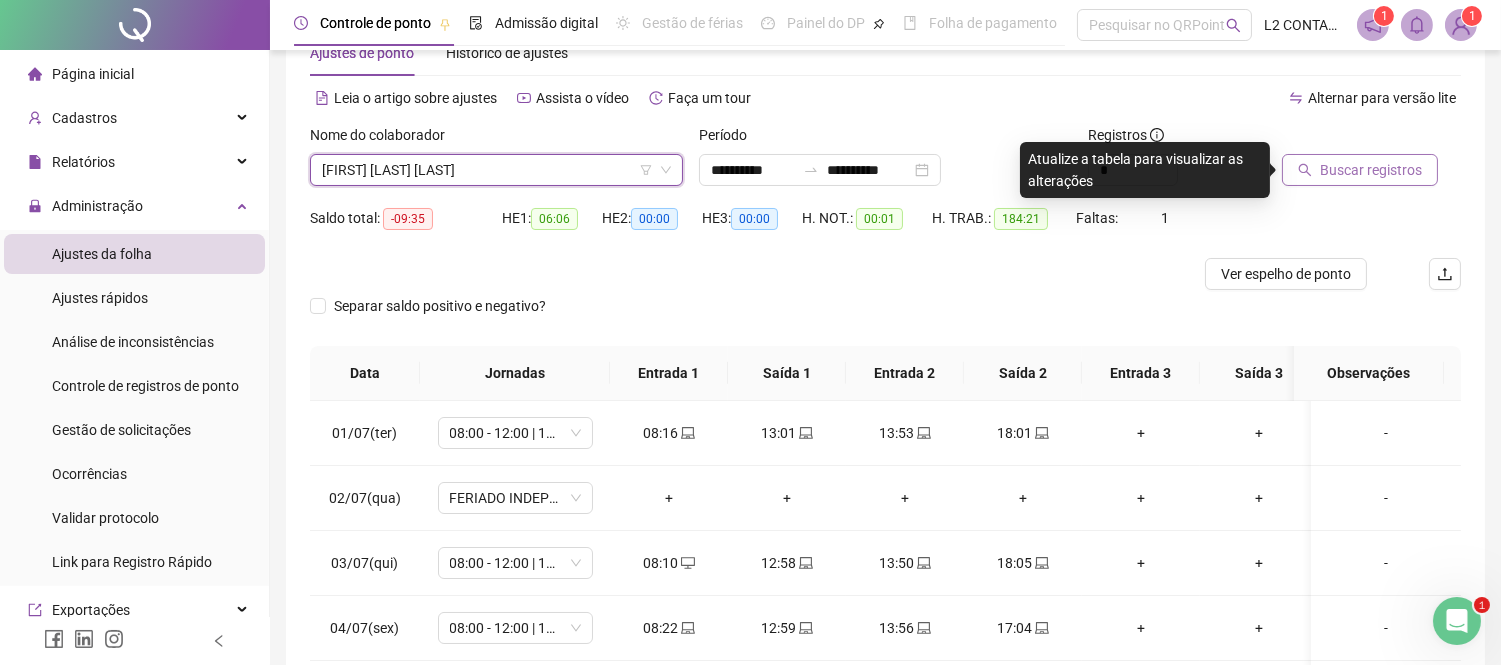click on "Buscar registros" at bounding box center [1360, 170] 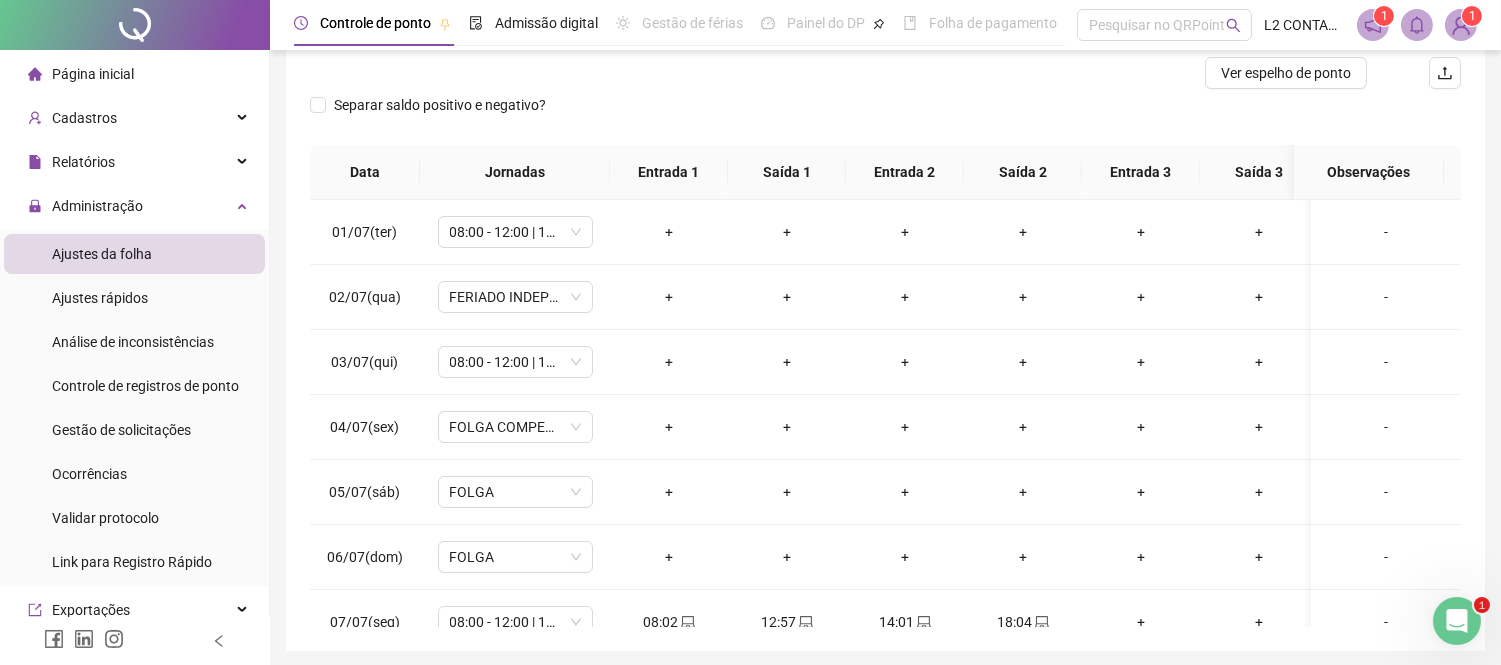 scroll, scrollTop: 266, scrollLeft: 0, axis: vertical 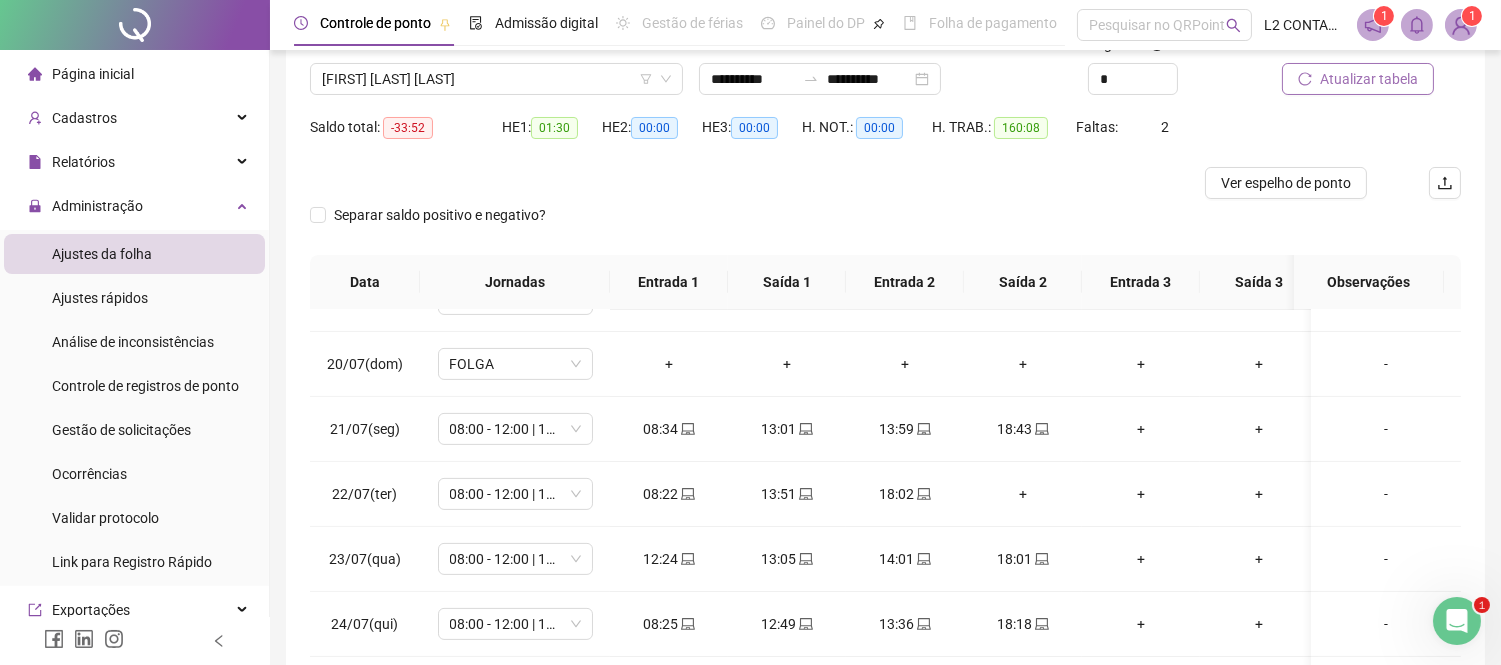 click on "Atualizar tabela" at bounding box center [1369, 79] 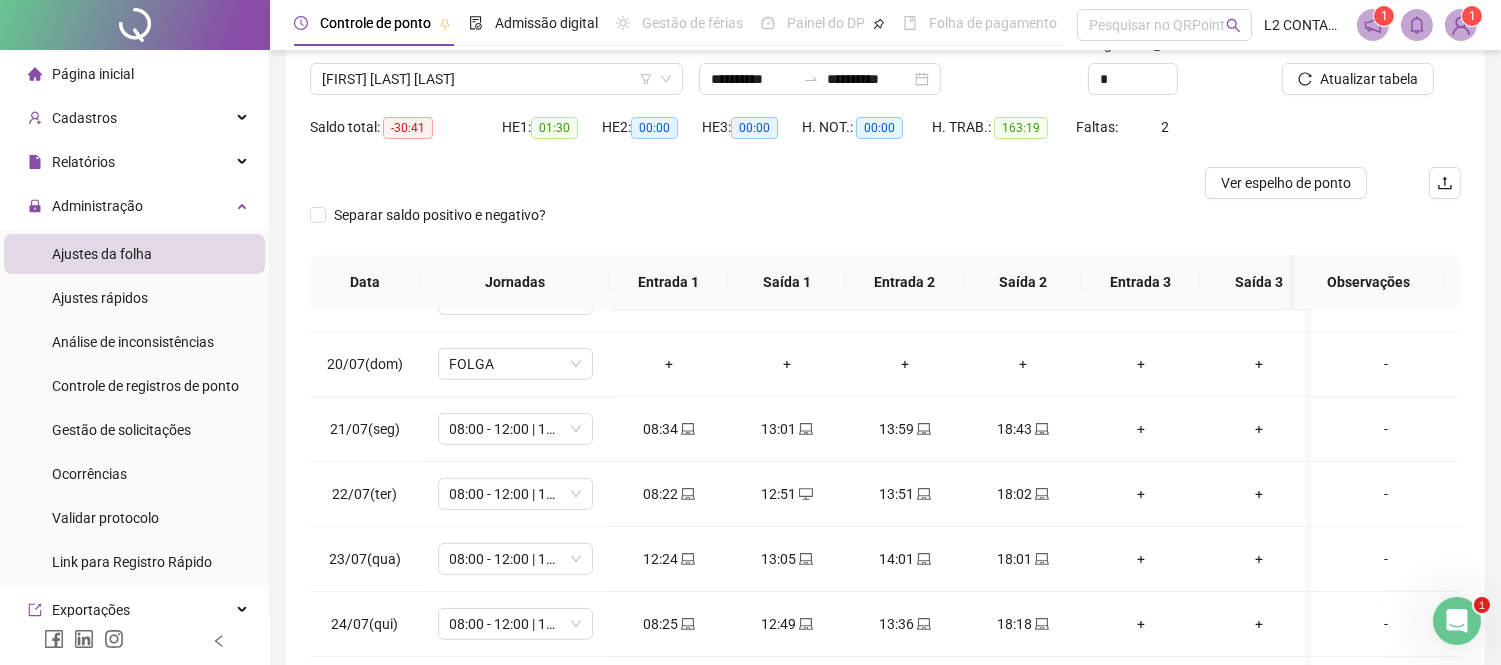 scroll, scrollTop: 332, scrollLeft: 0, axis: vertical 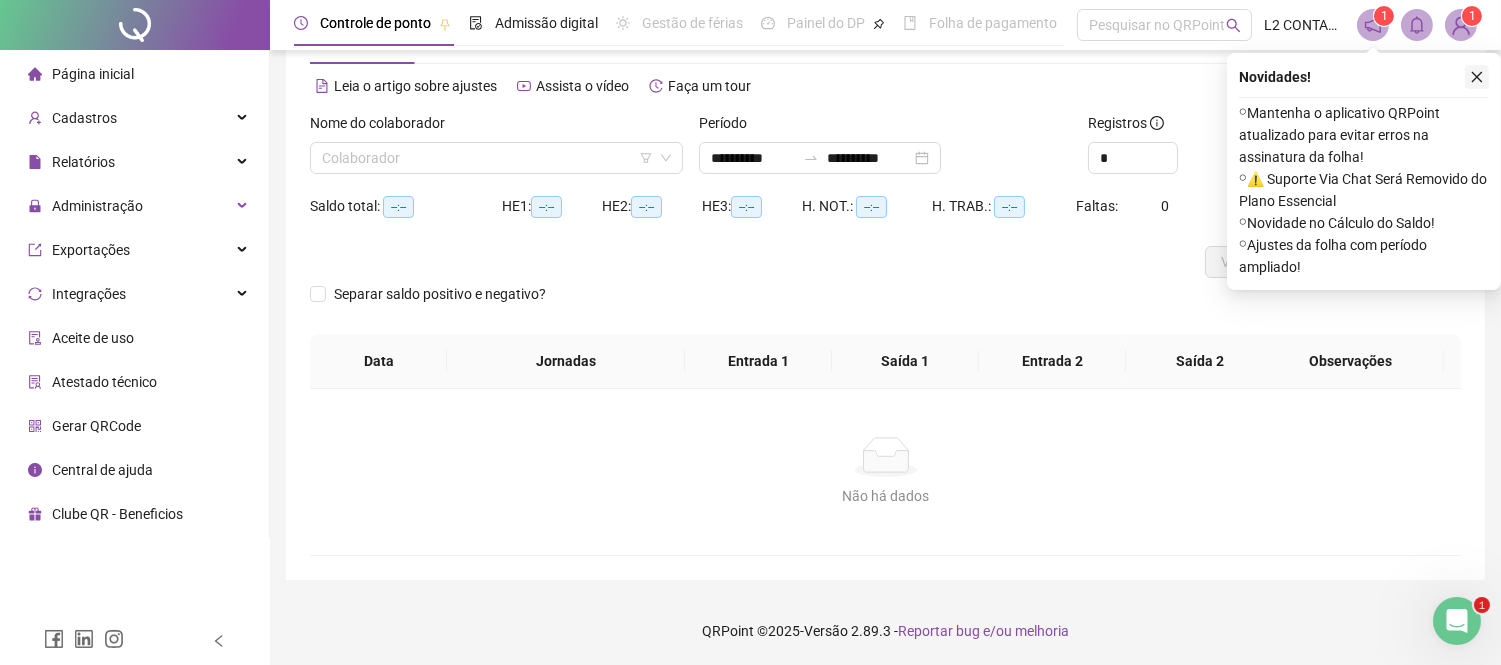 click 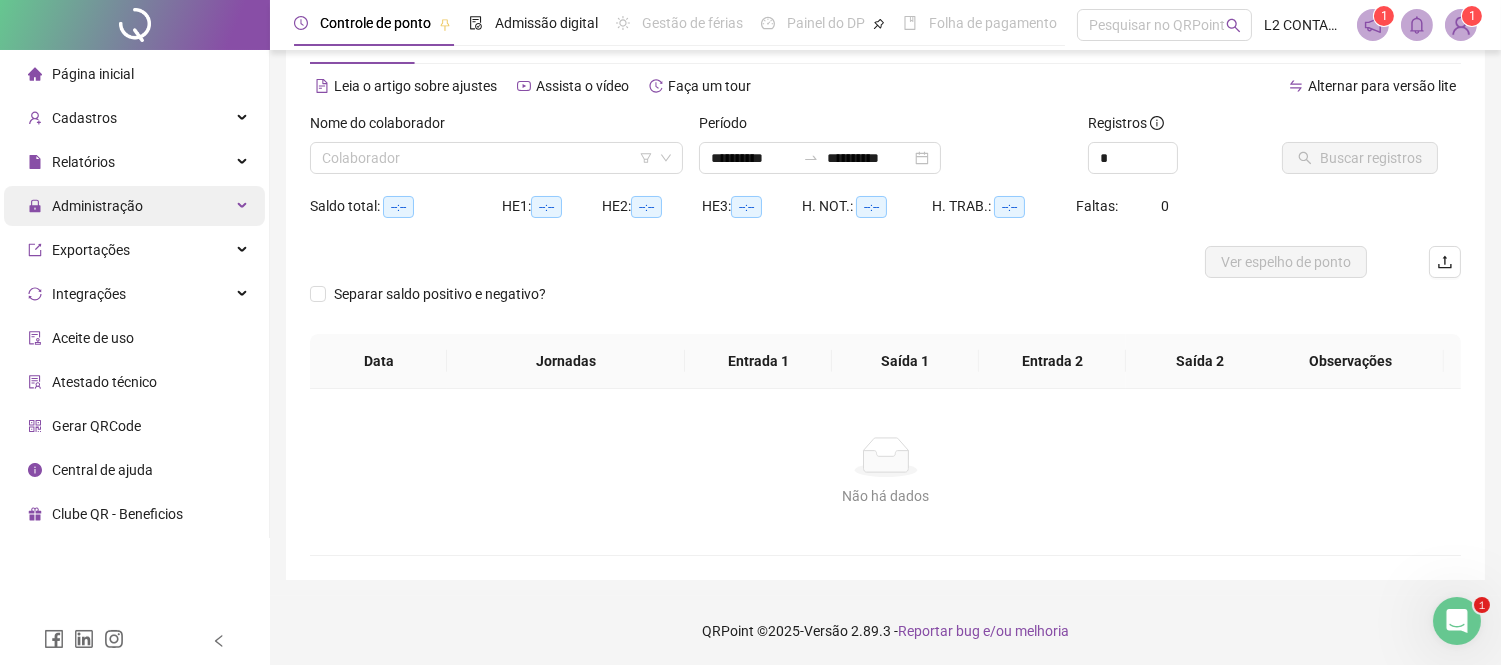 click on "Administração" at bounding box center [134, 206] 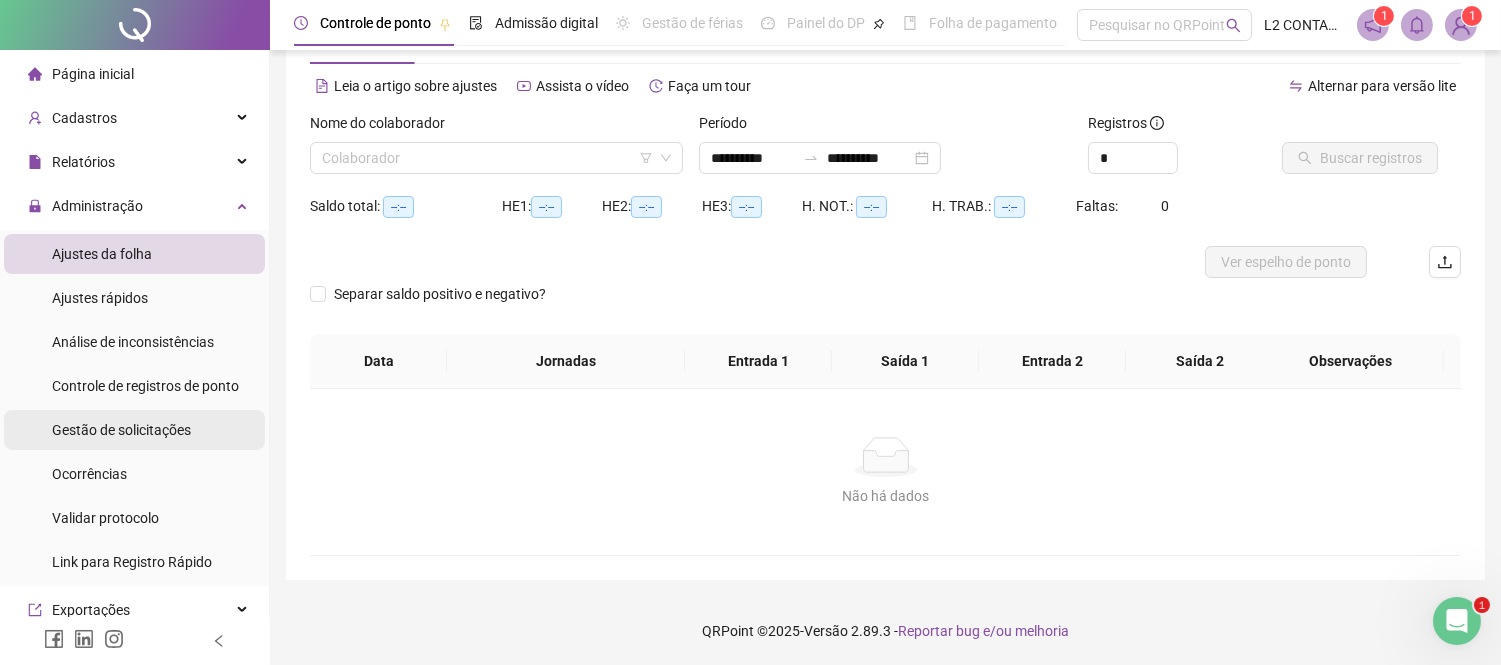 click on "Gestão de solicitações" at bounding box center [121, 430] 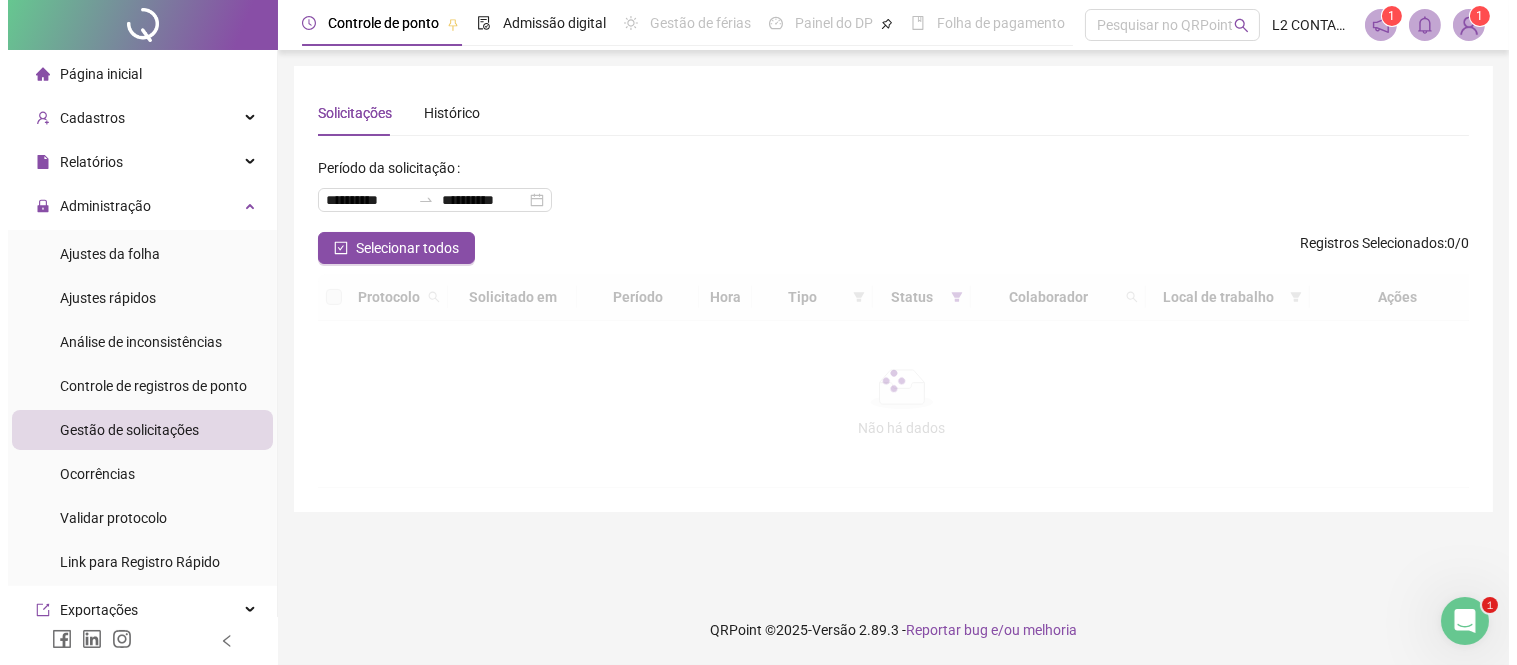 scroll, scrollTop: 0, scrollLeft: 0, axis: both 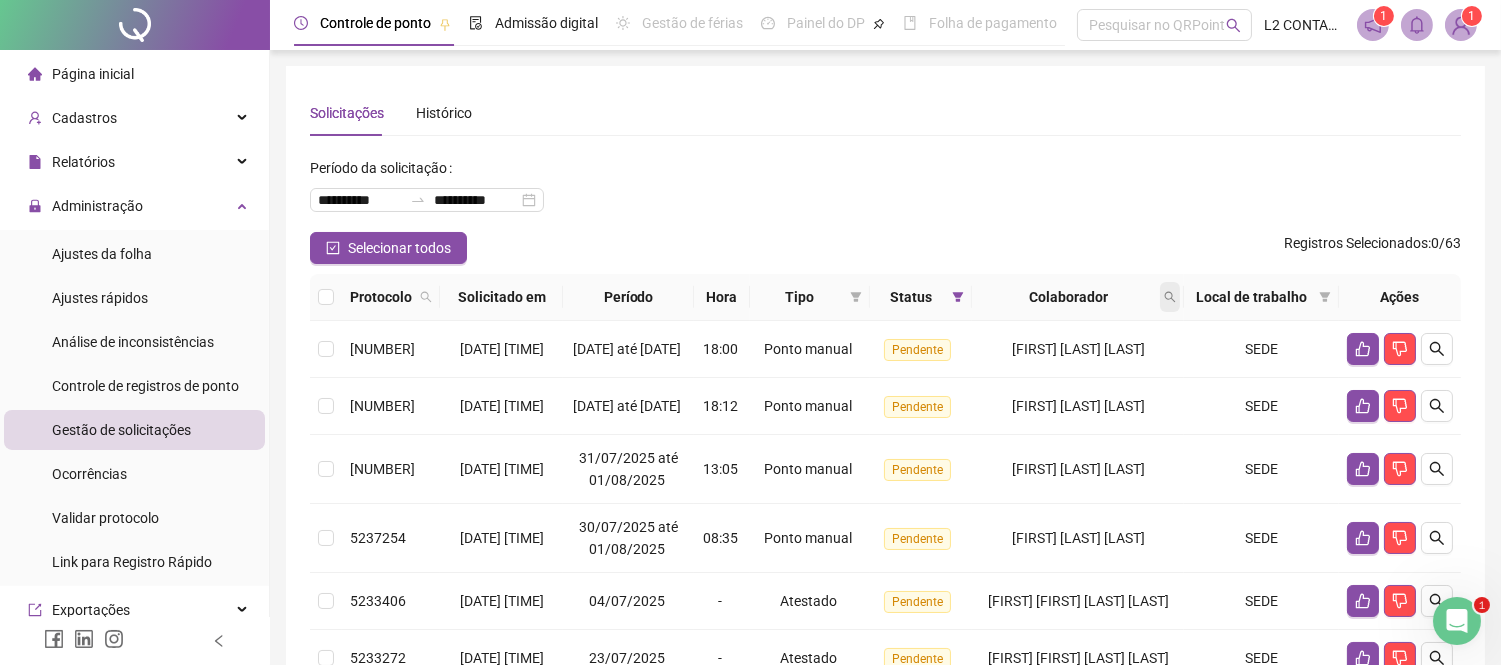 click 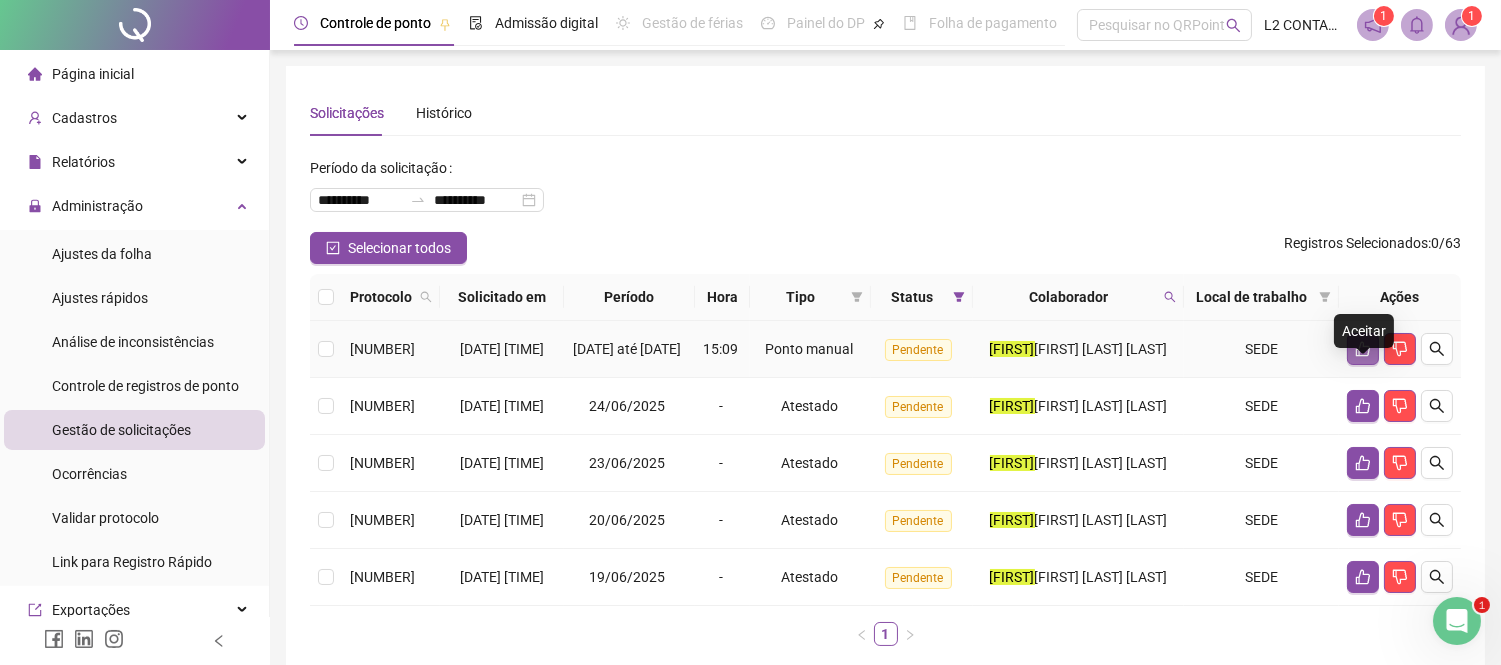 click 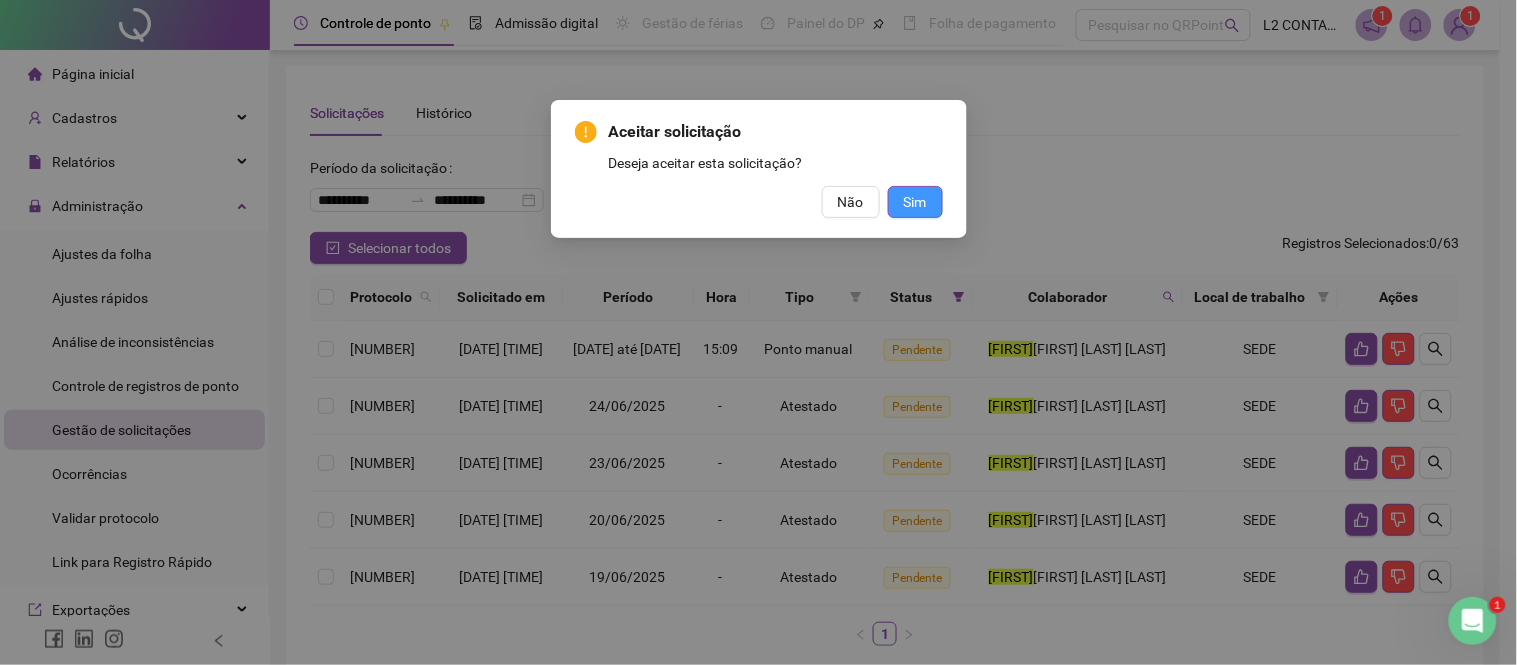 click on "Sim" at bounding box center [915, 202] 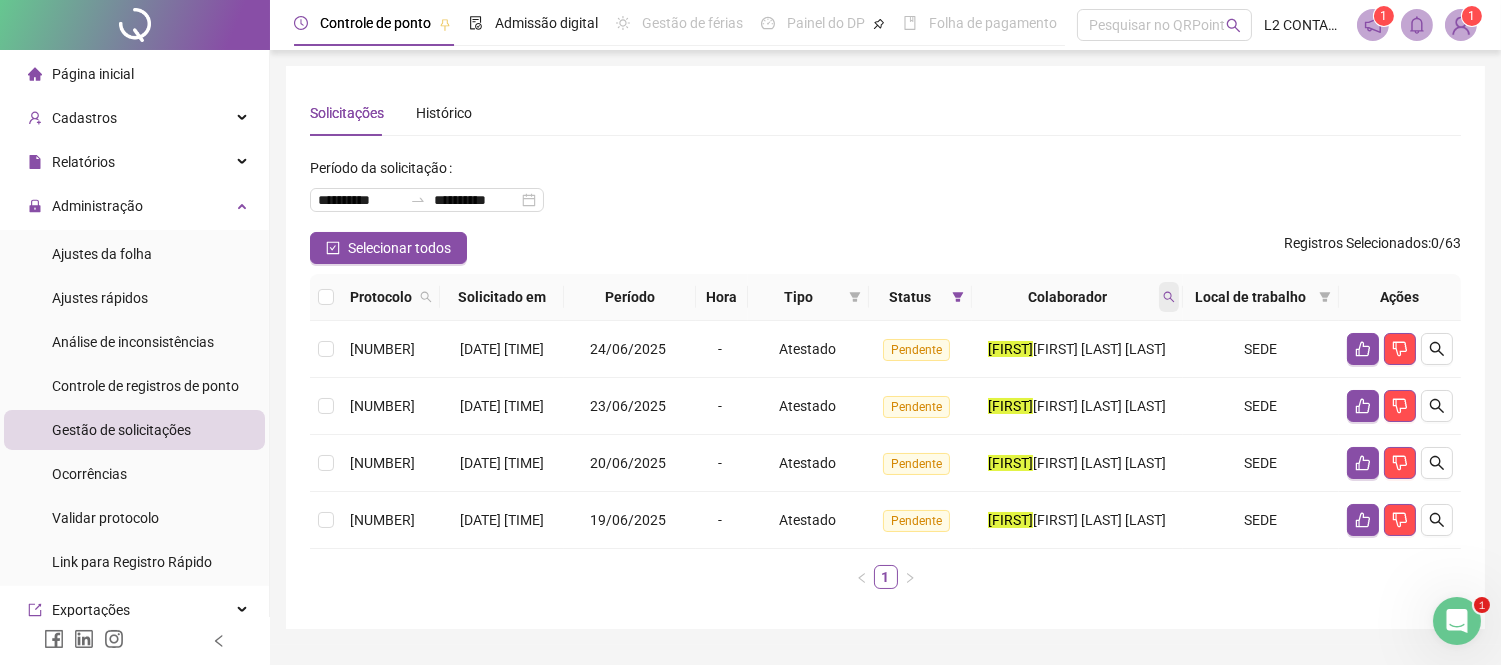 click 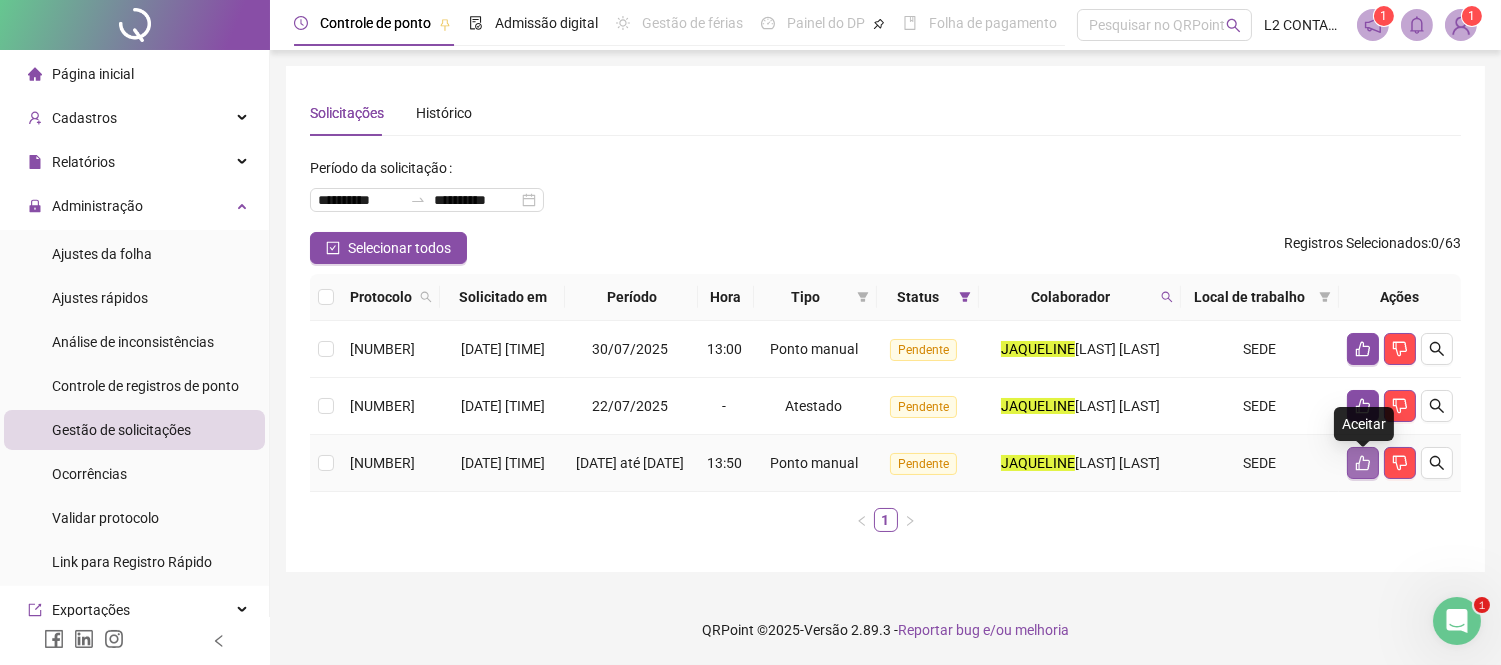 click 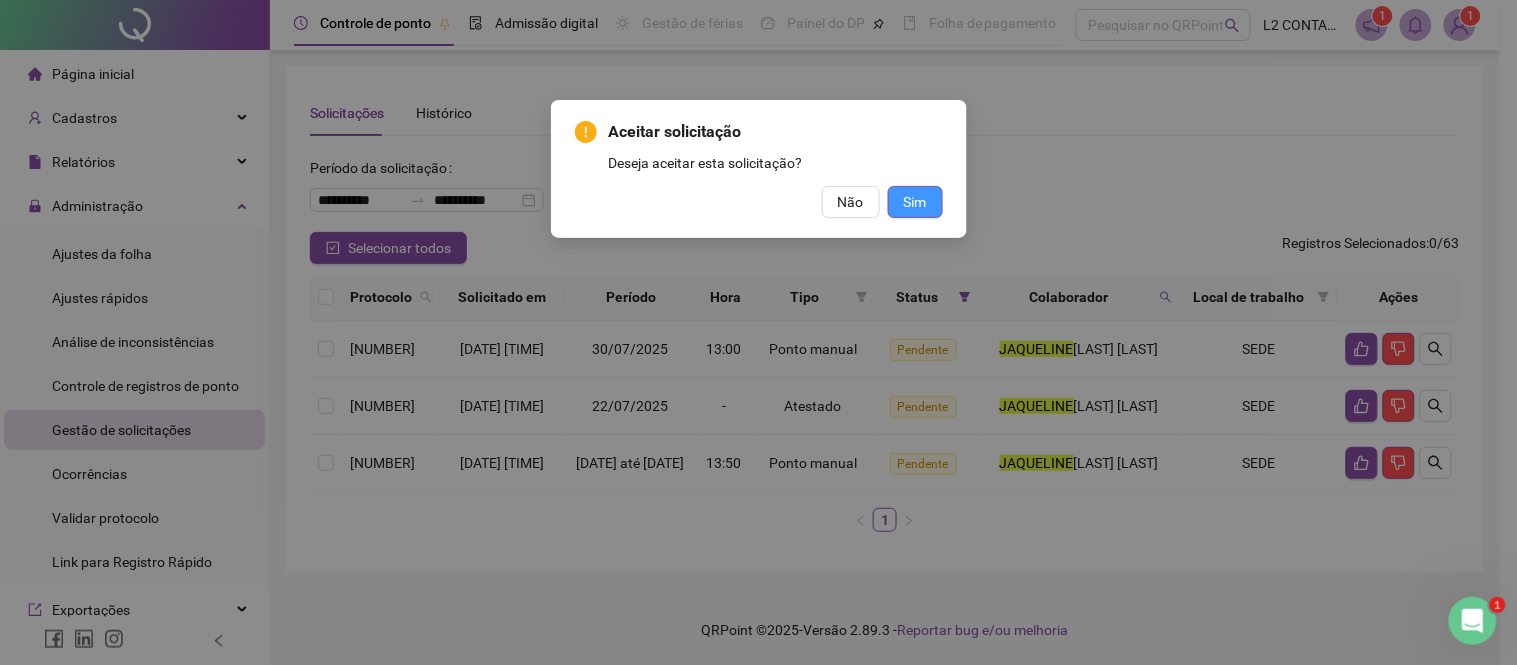 click on "Sim" at bounding box center [915, 202] 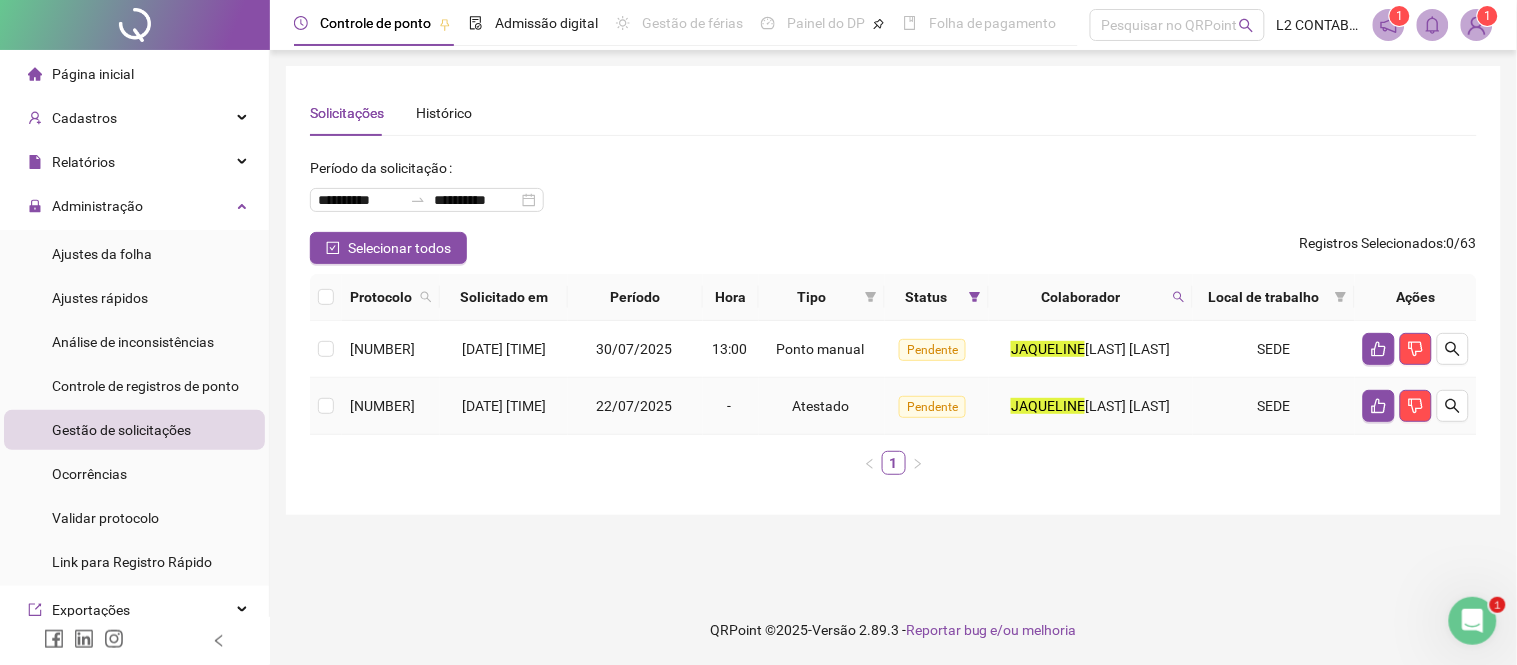 click on "23/07/2025 08:14" at bounding box center (504, 406) 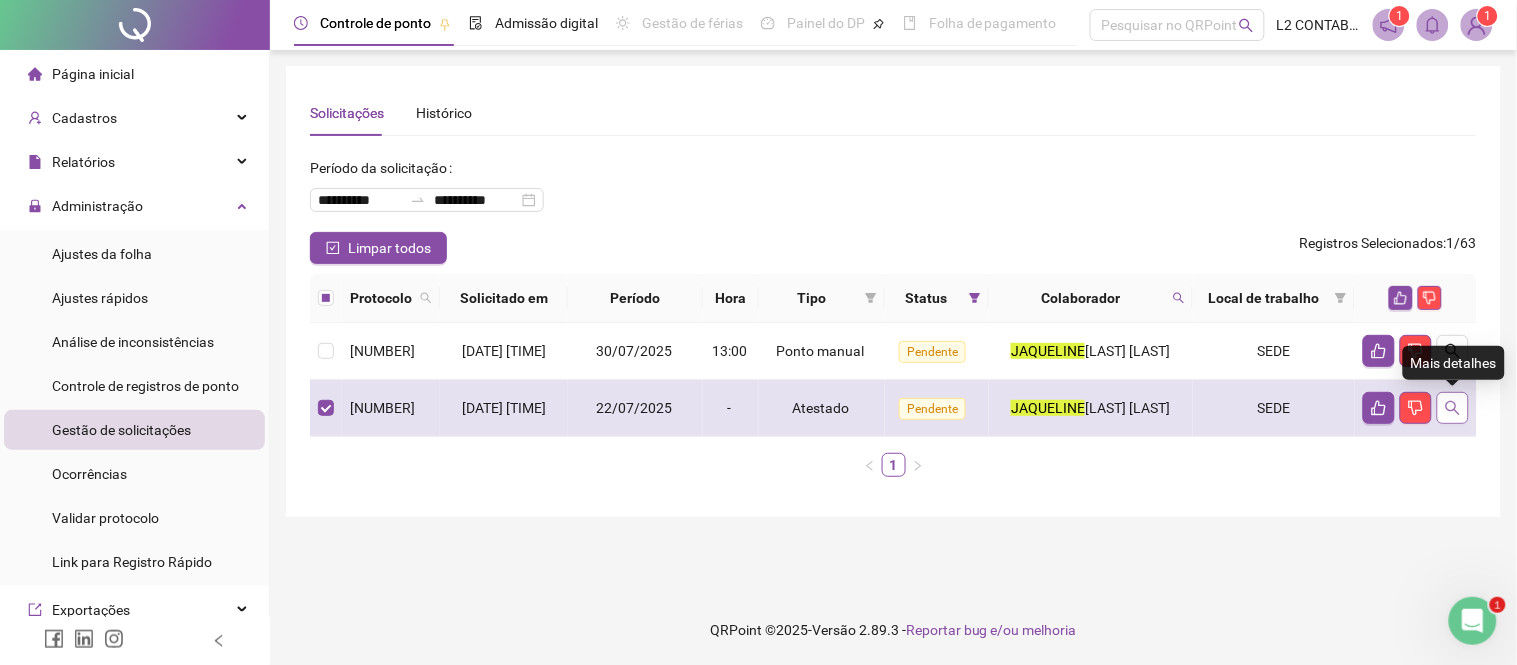 click 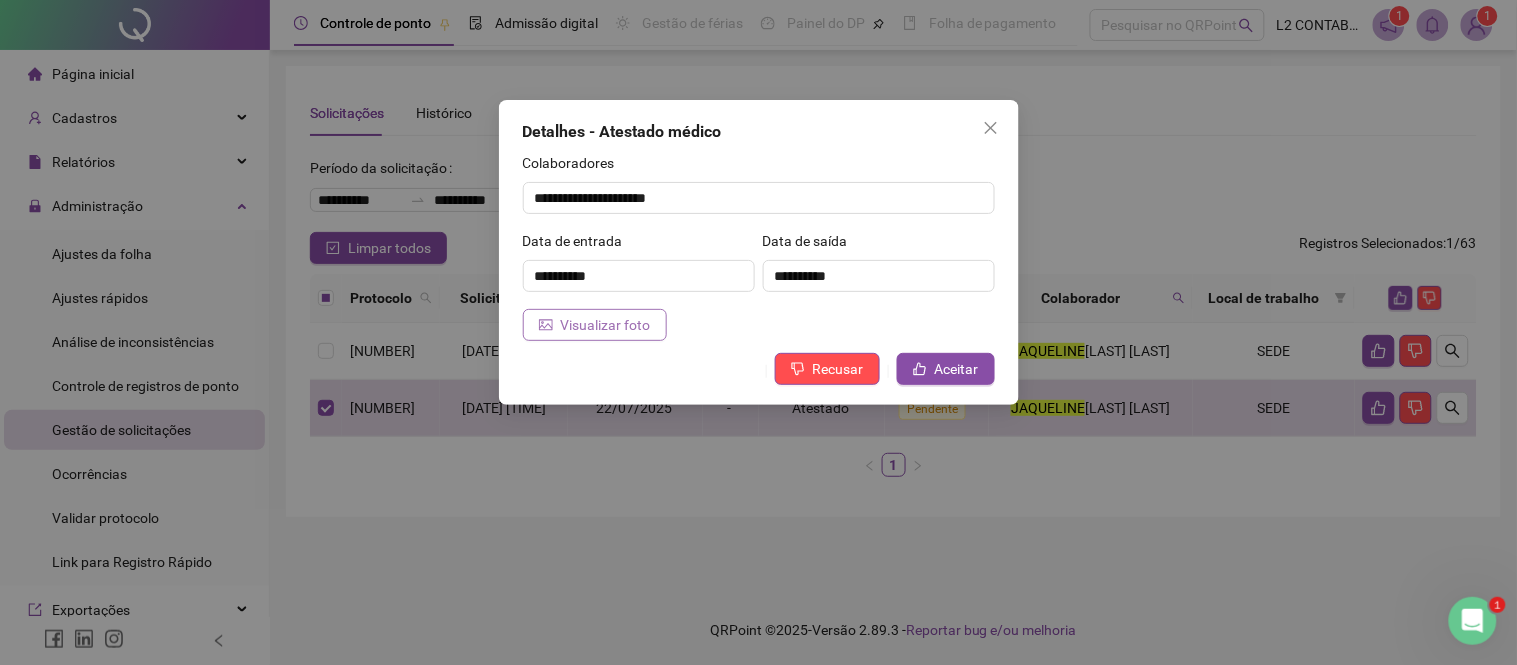 click on "Visualizar foto" at bounding box center (606, 325) 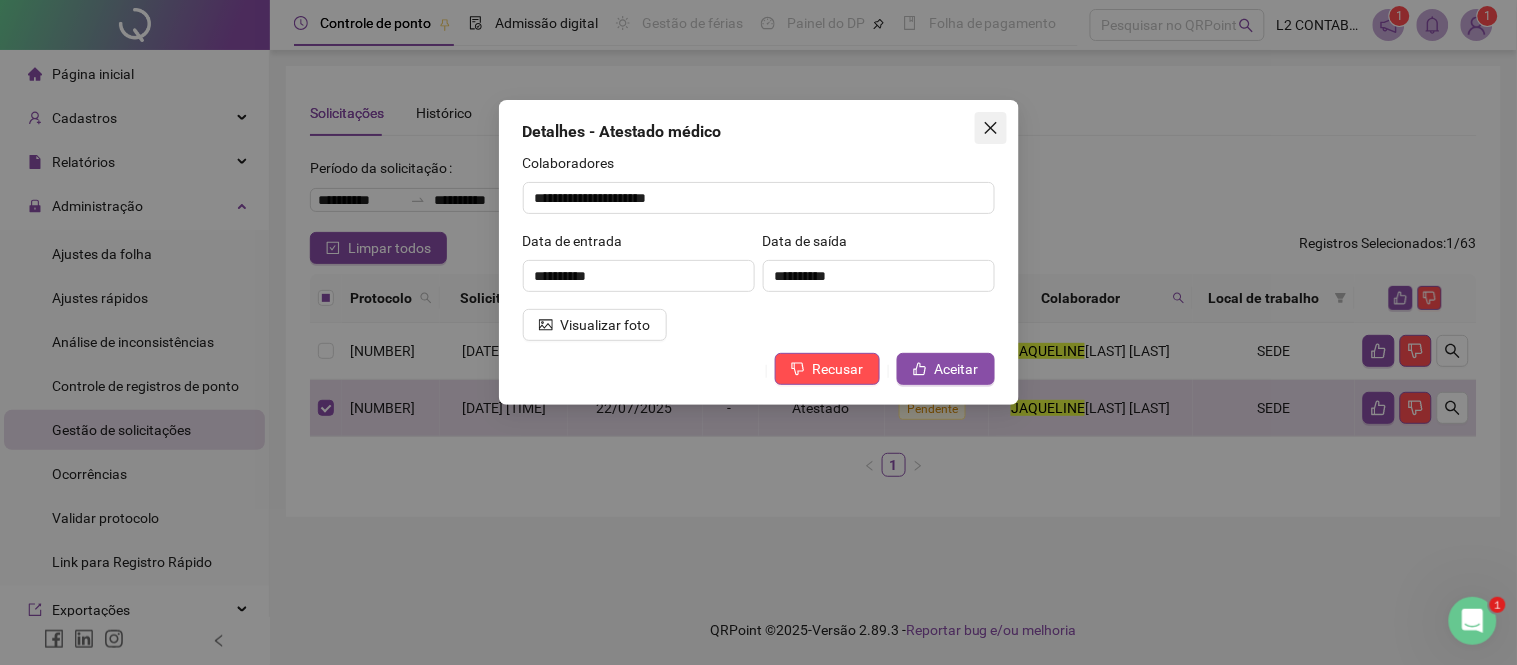 click 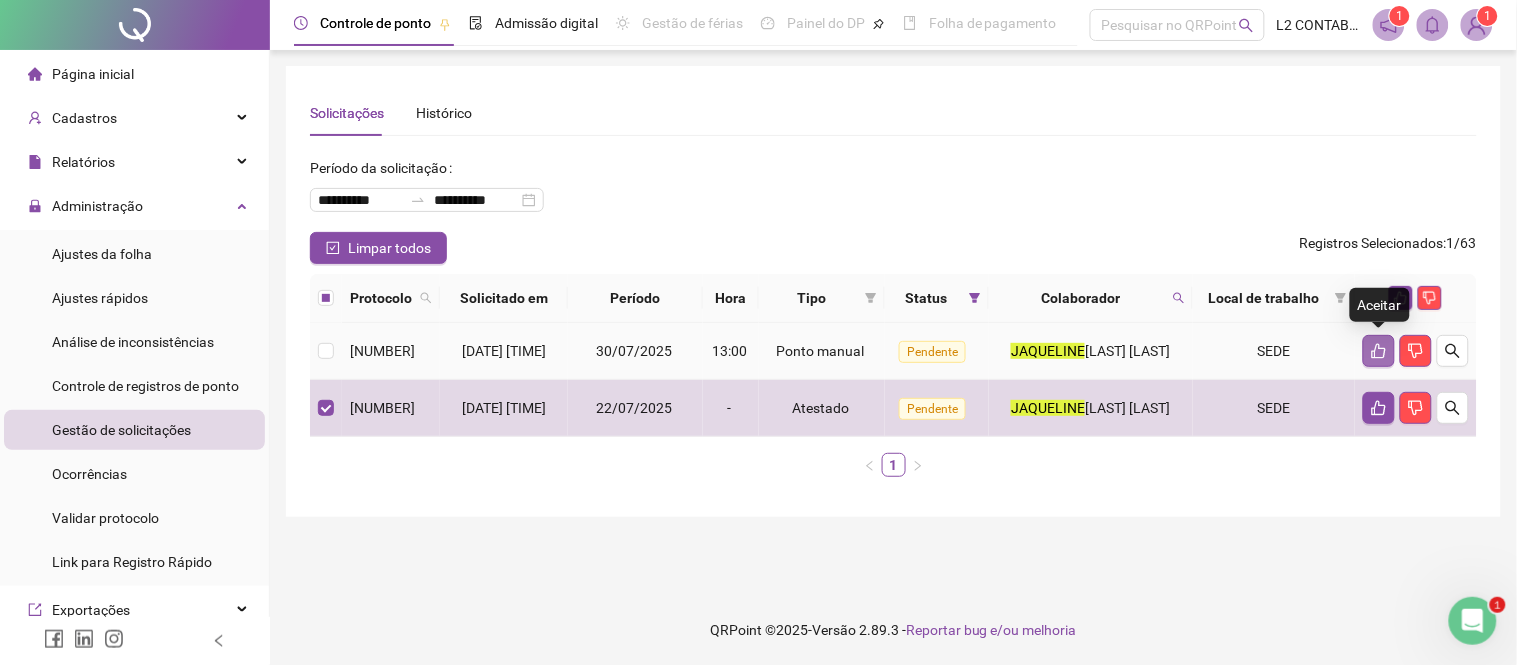 click 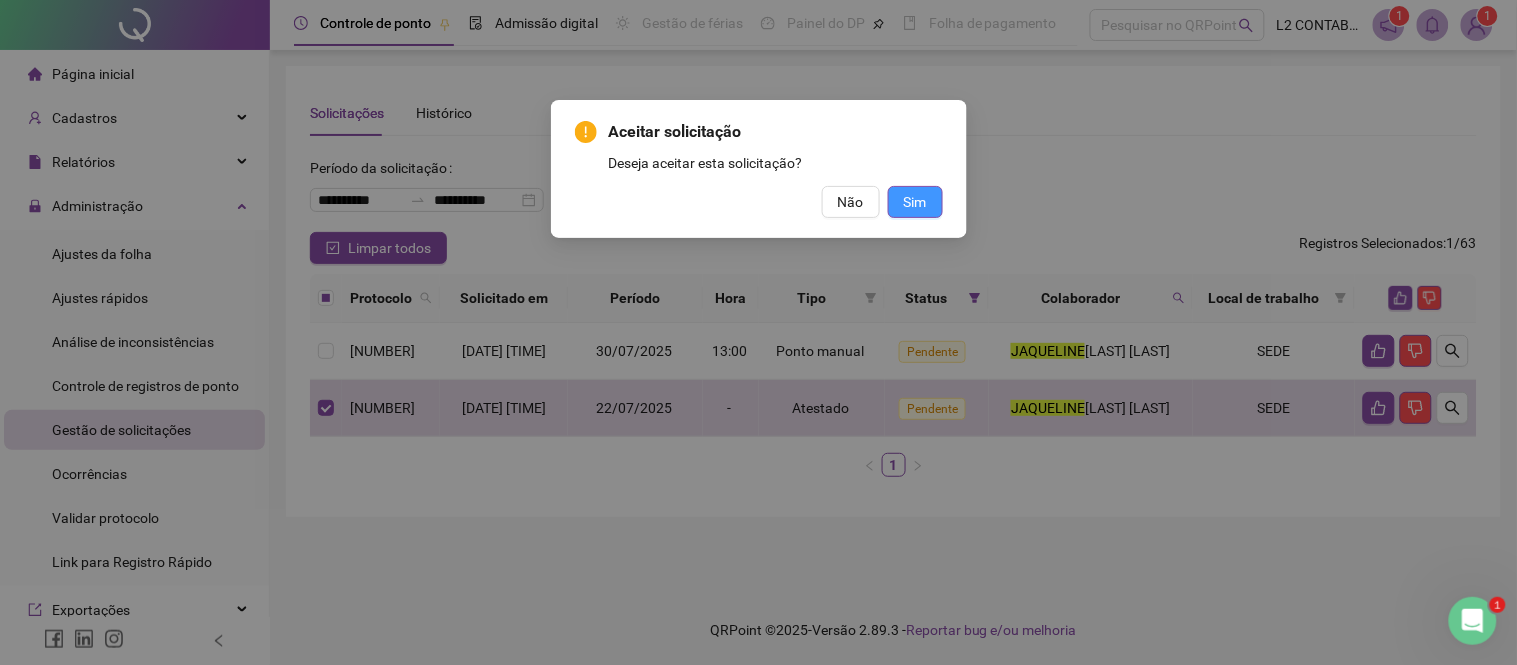 click on "Sim" at bounding box center [915, 202] 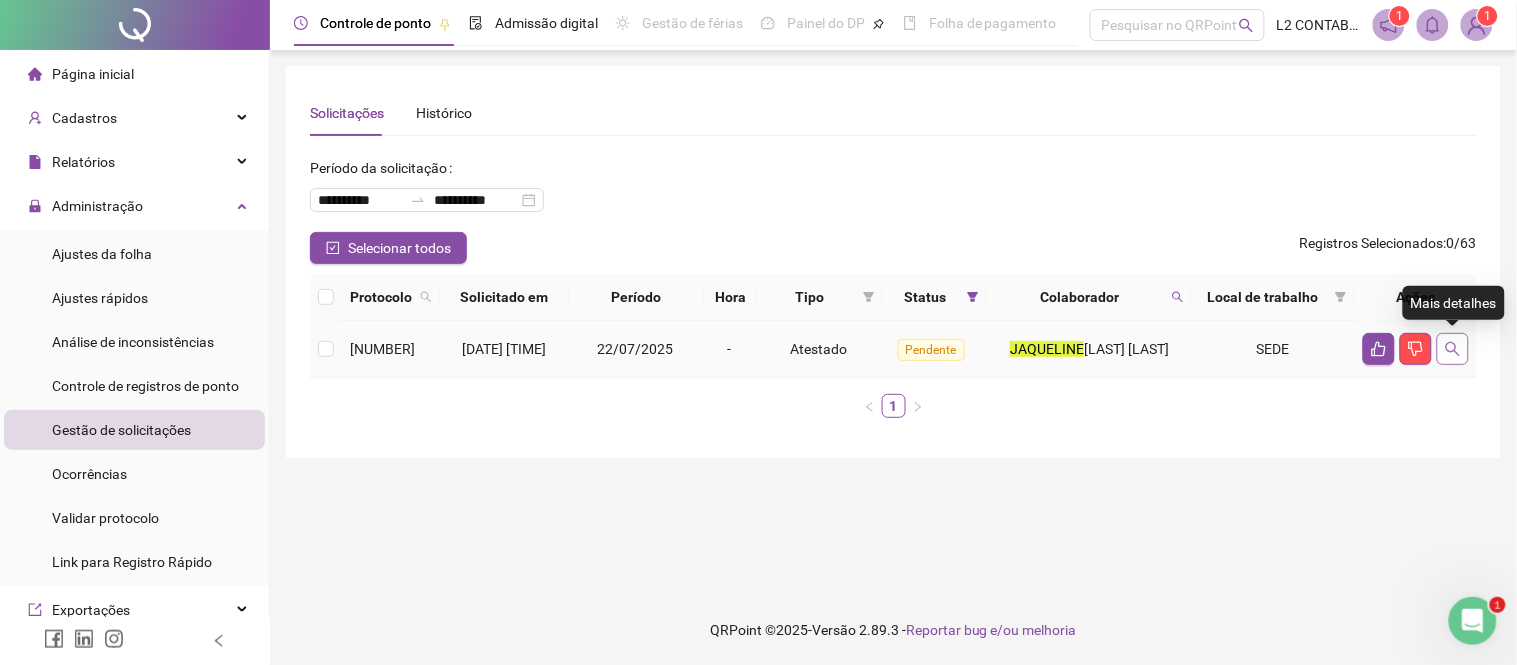 click 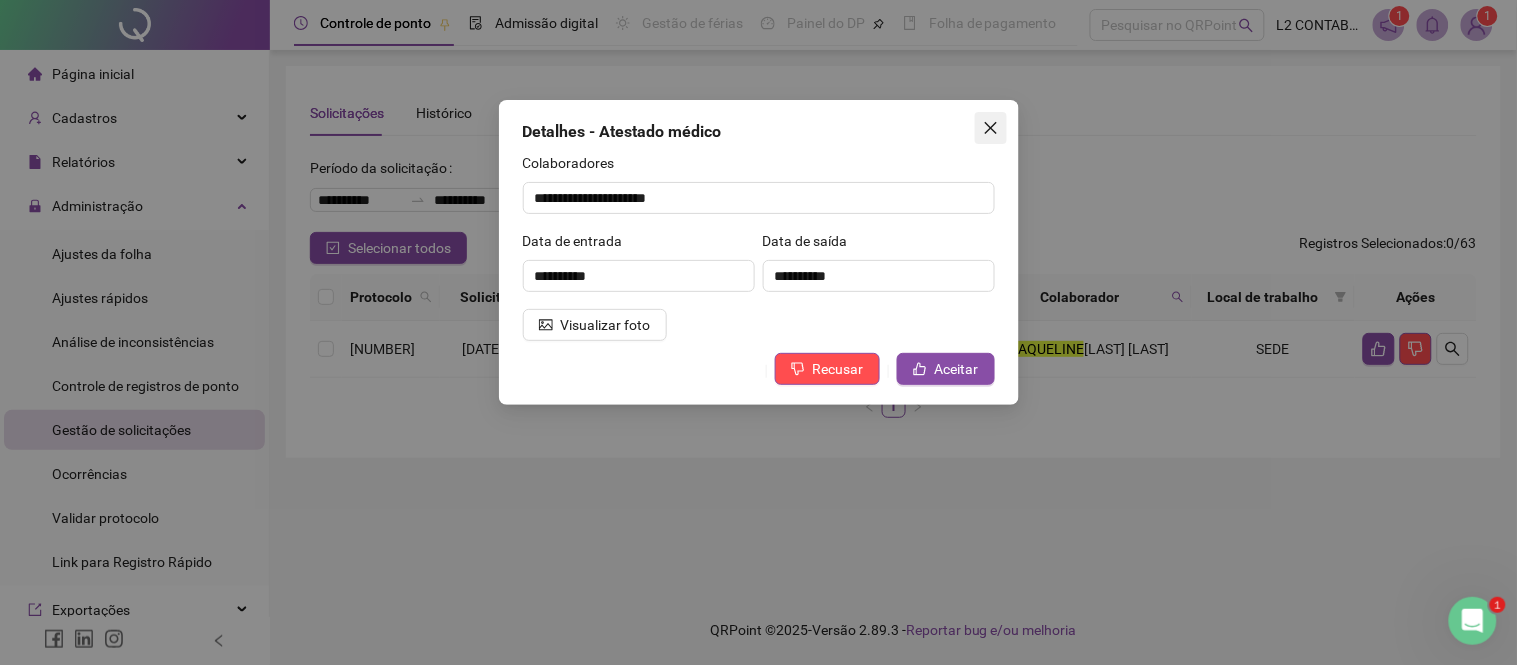click 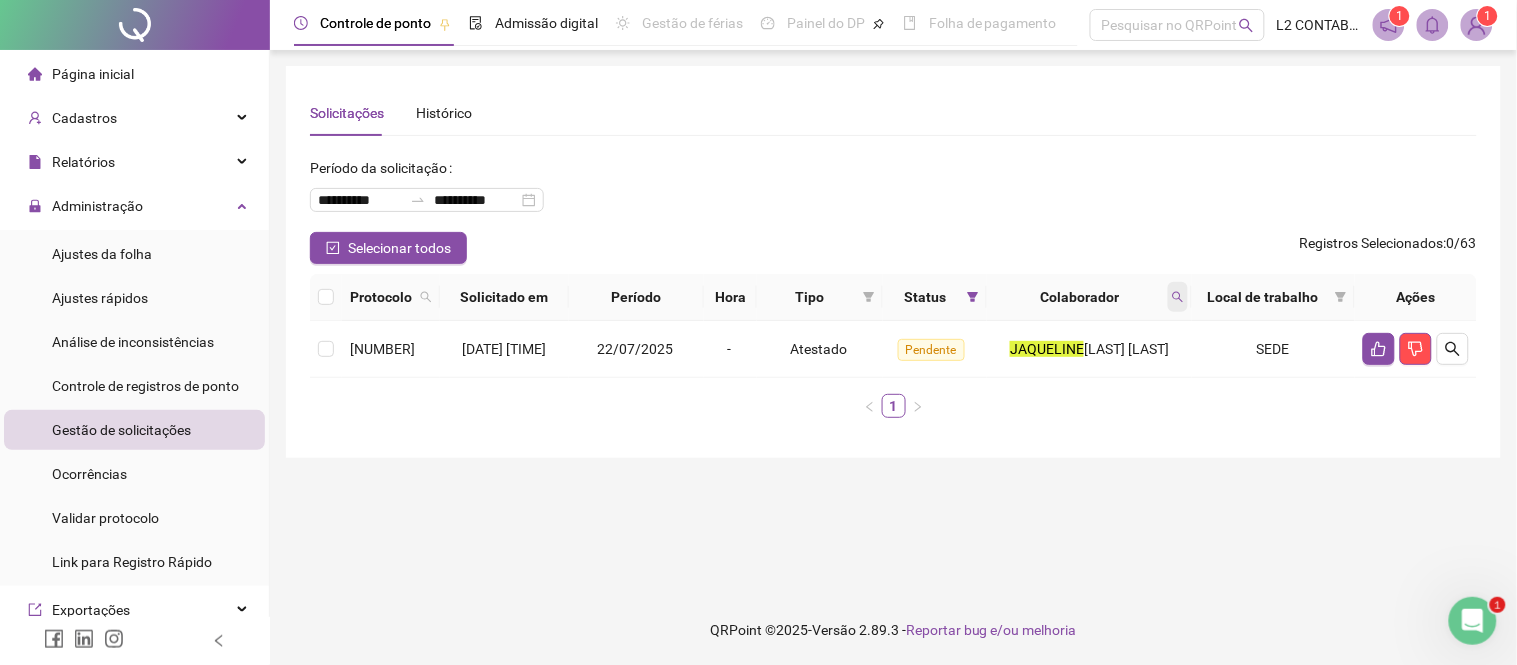 click 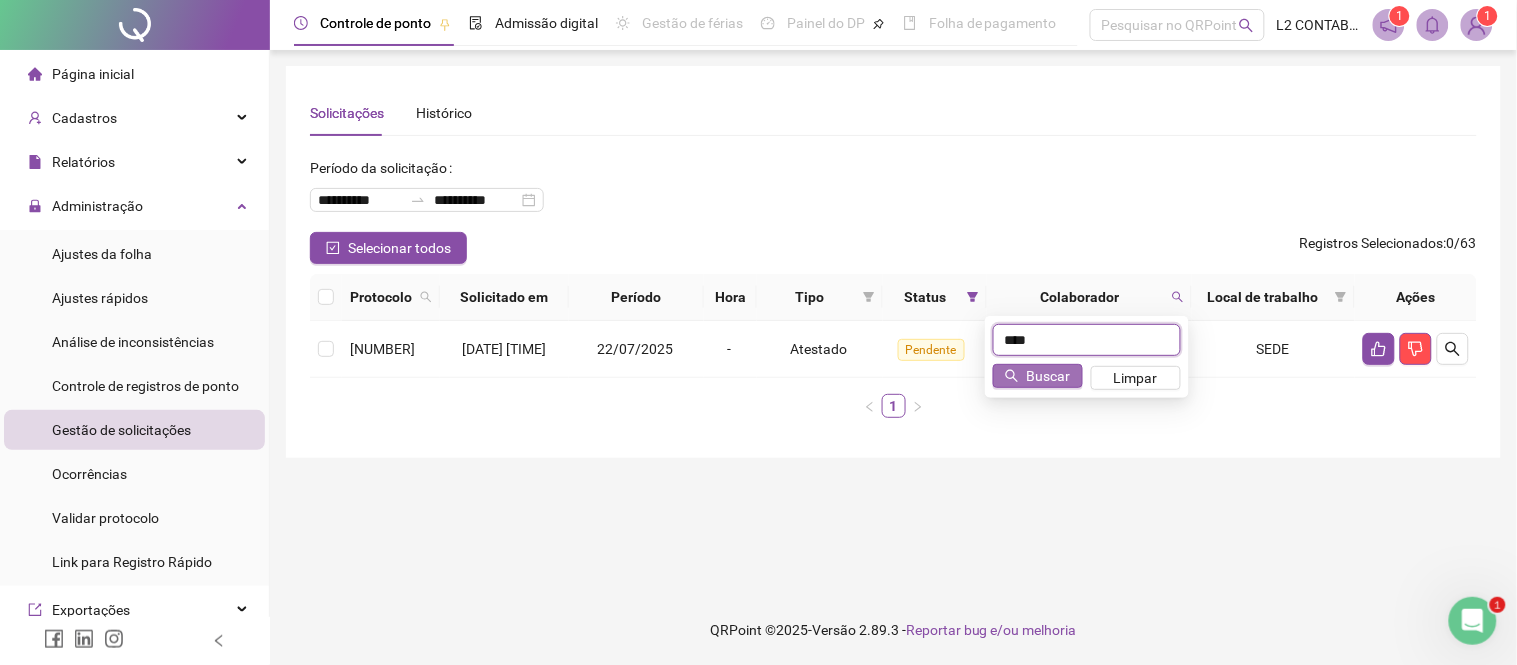 type on "****" 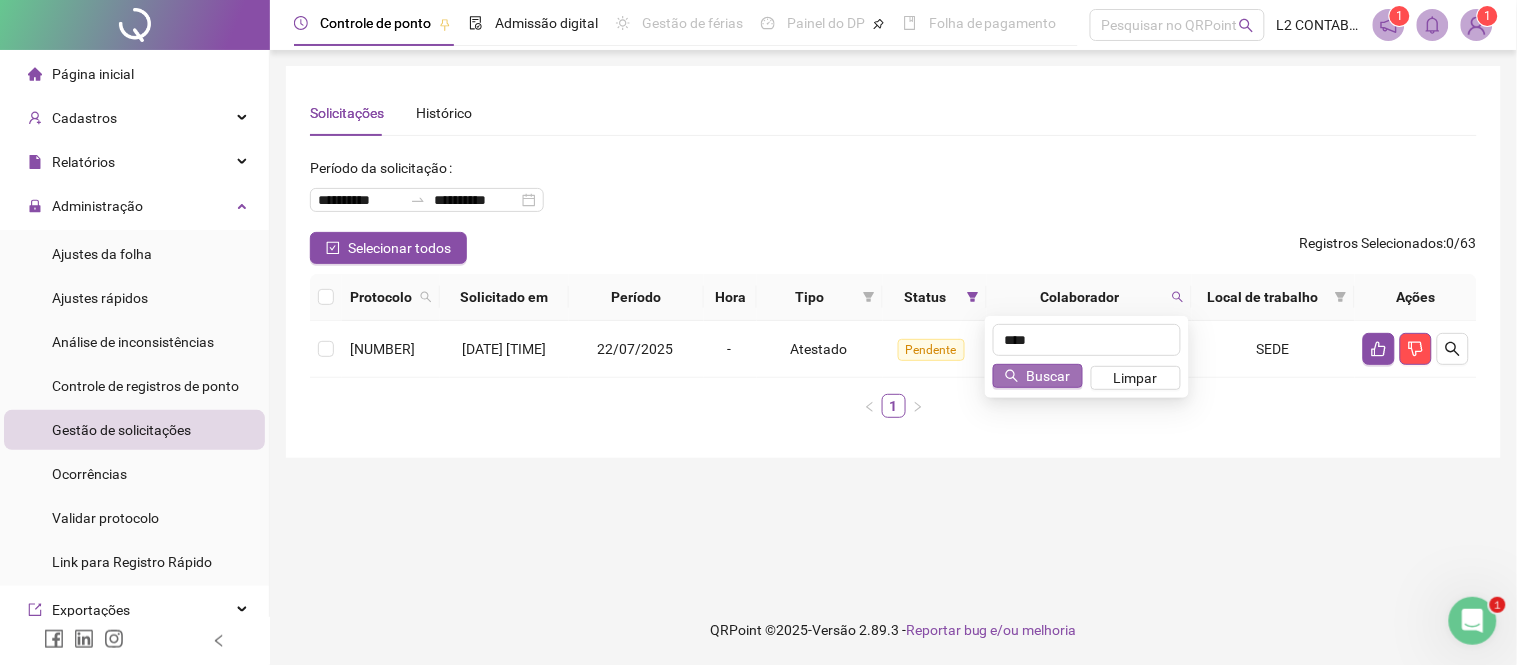 click on "Buscar" at bounding box center (1049, 376) 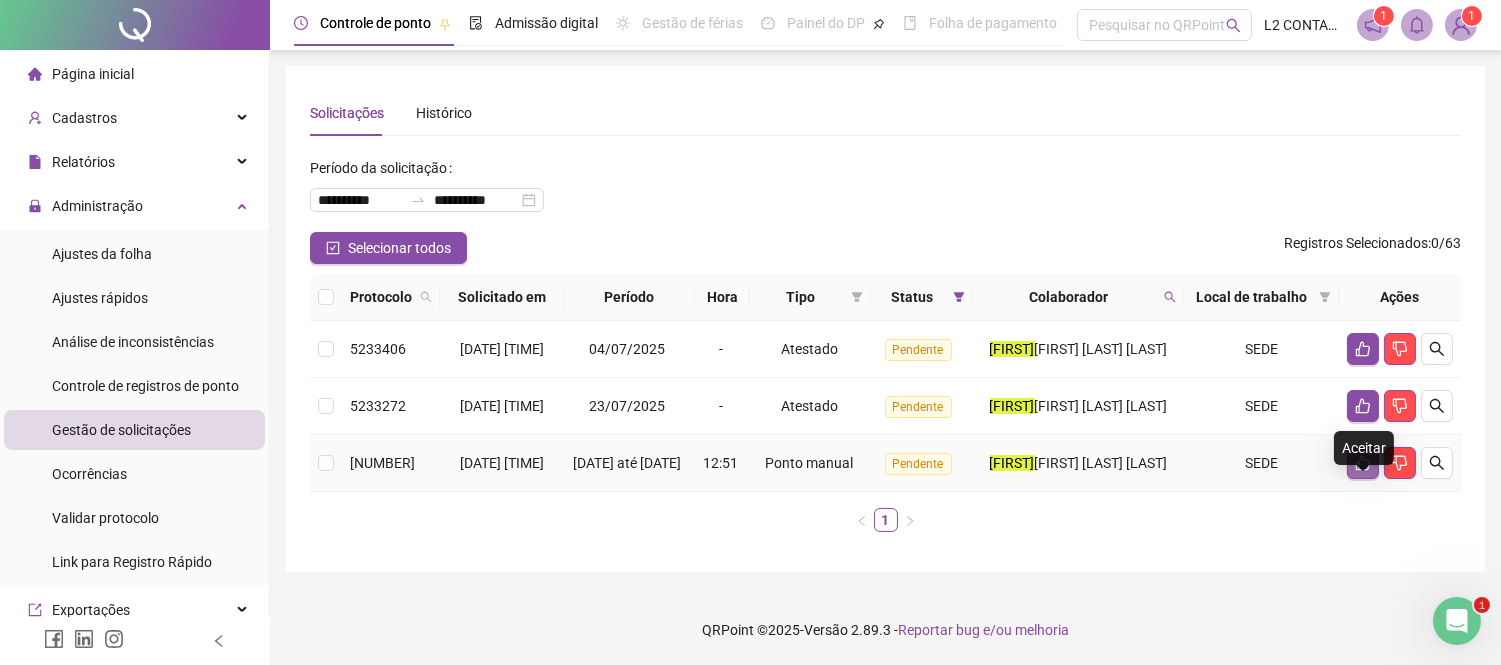 click 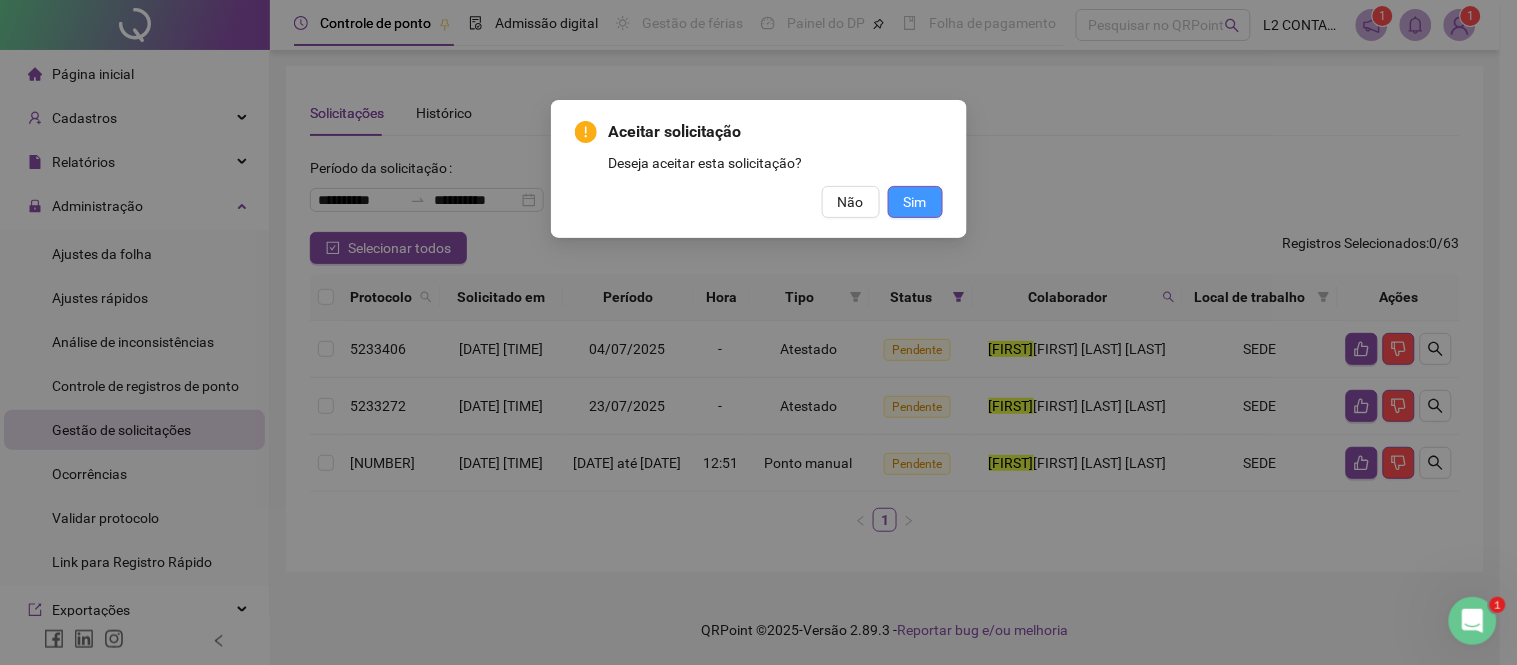 click on "Sim" at bounding box center (915, 202) 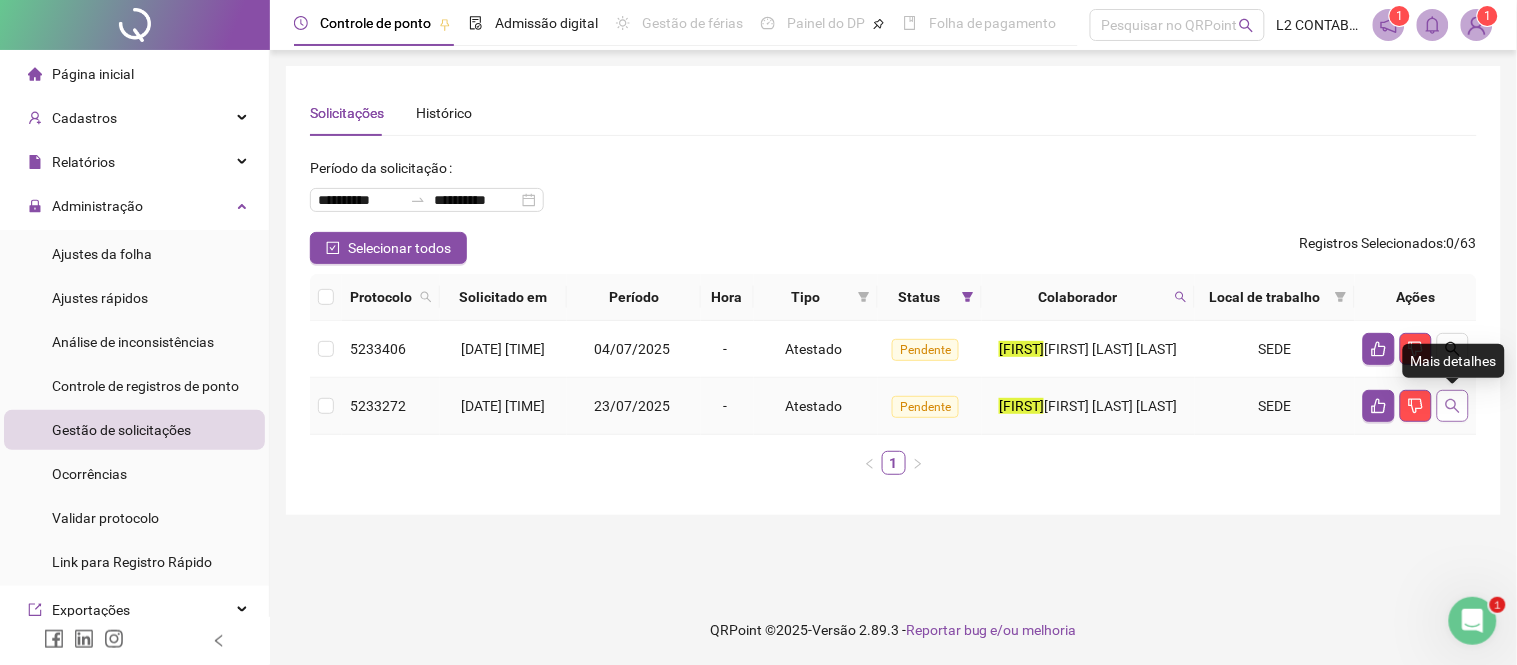 click 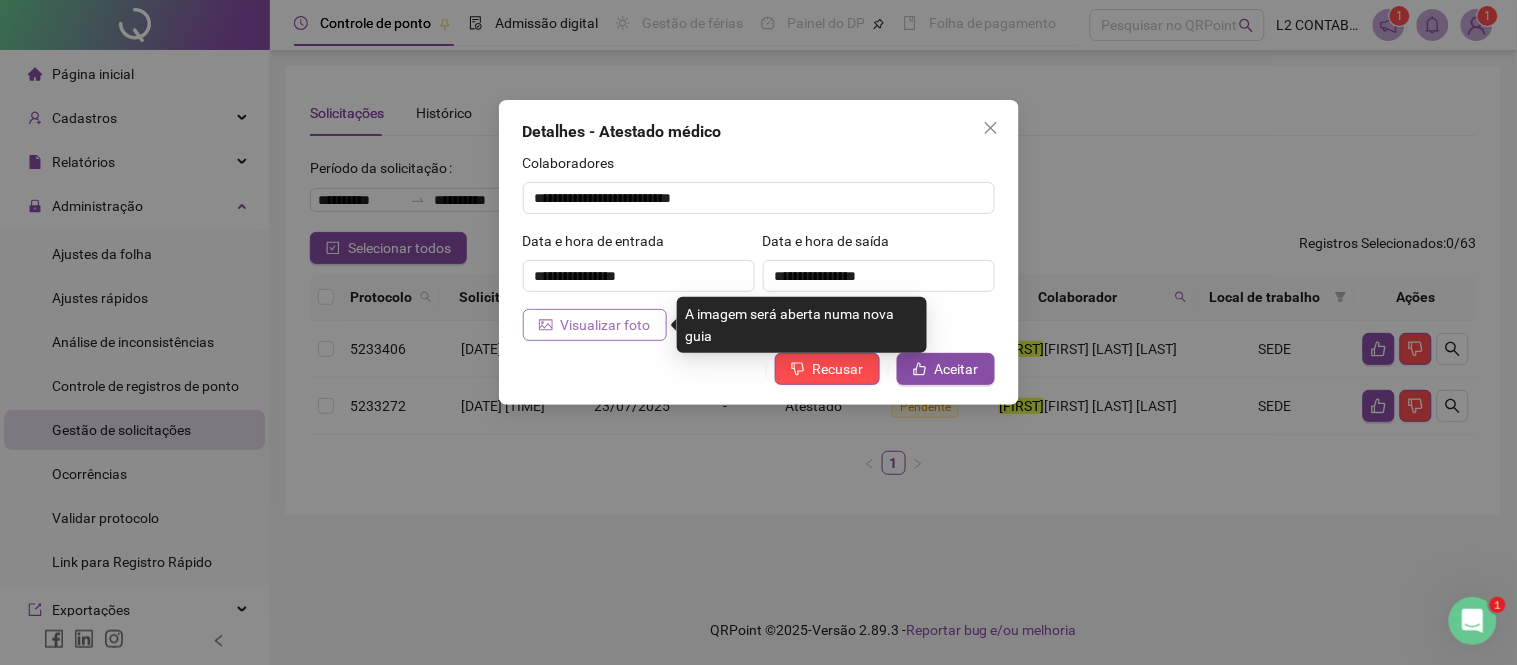 click on "Visualizar foto" at bounding box center (606, 325) 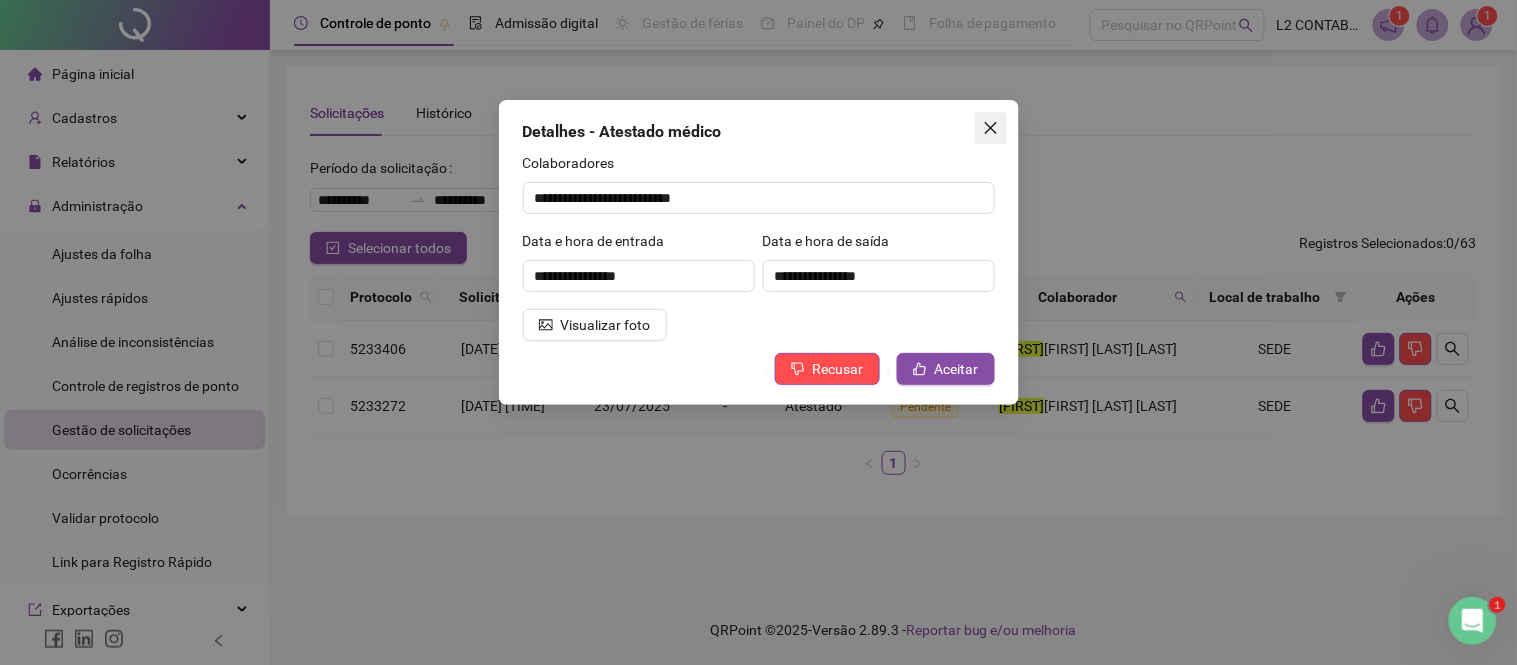 click at bounding box center (991, 128) 